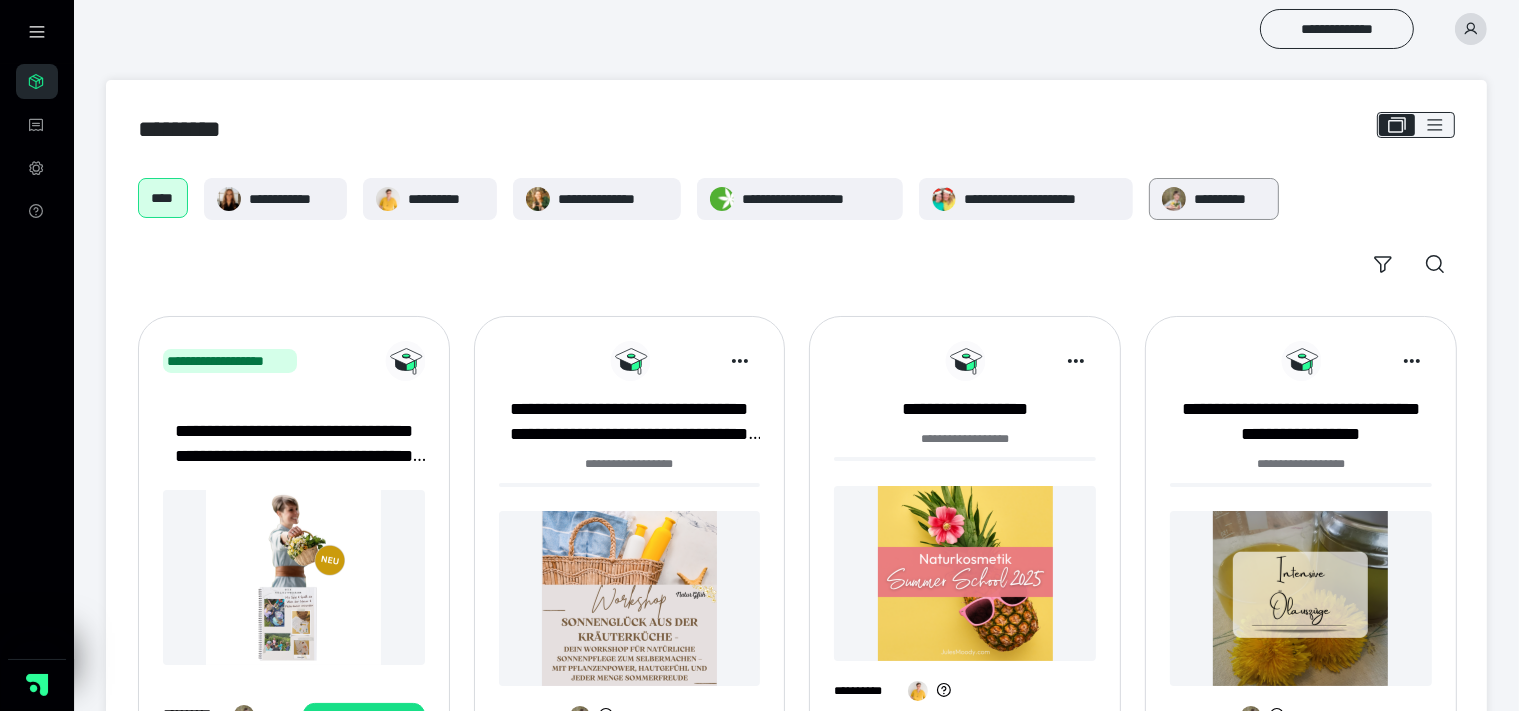 scroll, scrollTop: 422, scrollLeft: 0, axis: vertical 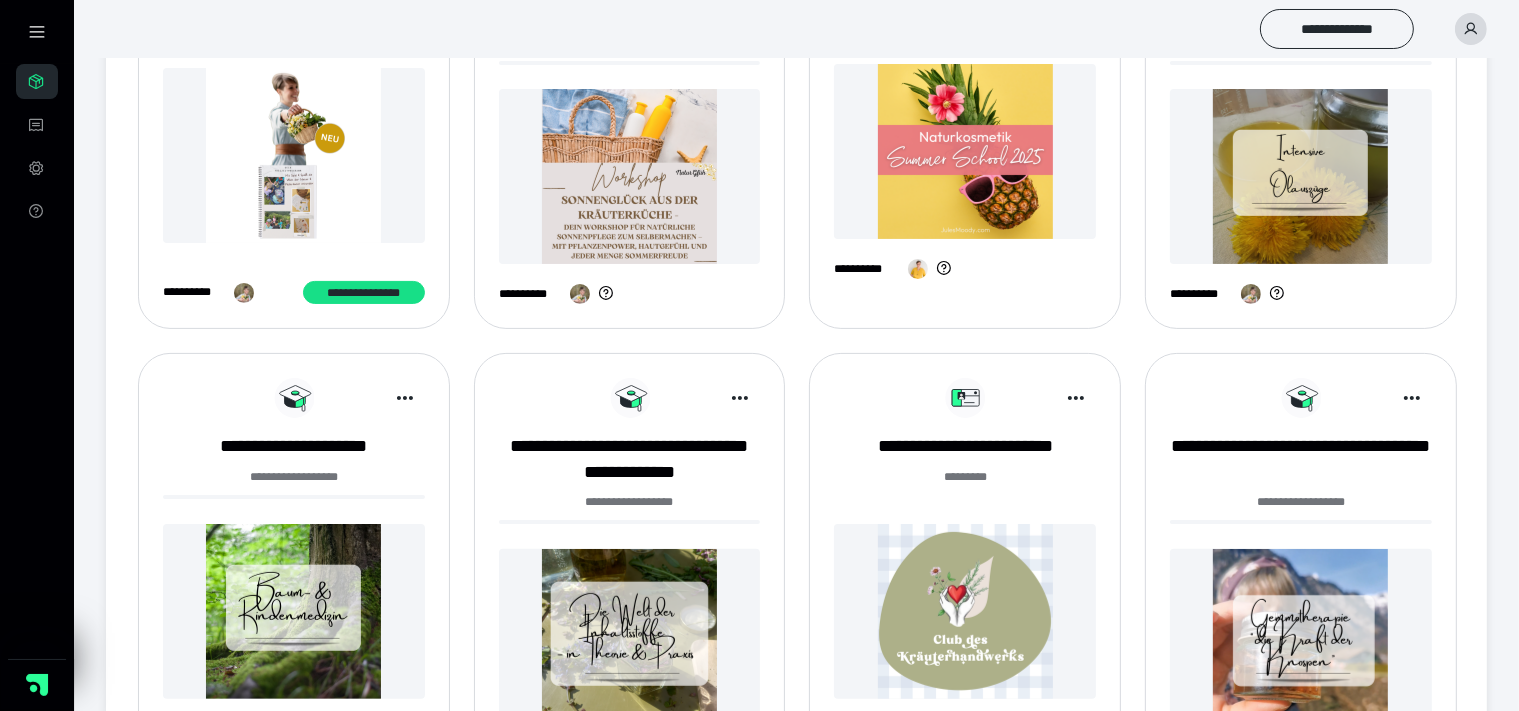 click at bounding box center (965, 611) 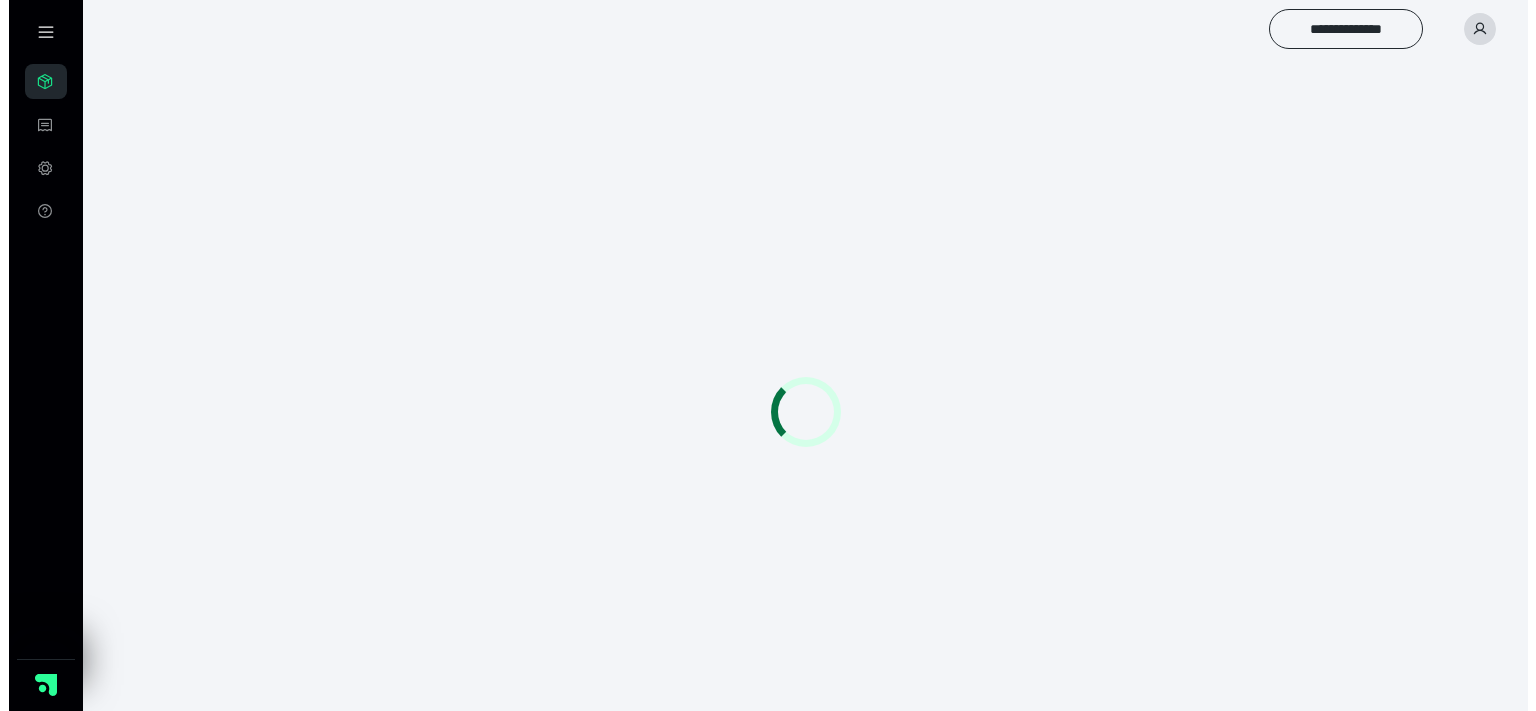 scroll, scrollTop: 0, scrollLeft: 0, axis: both 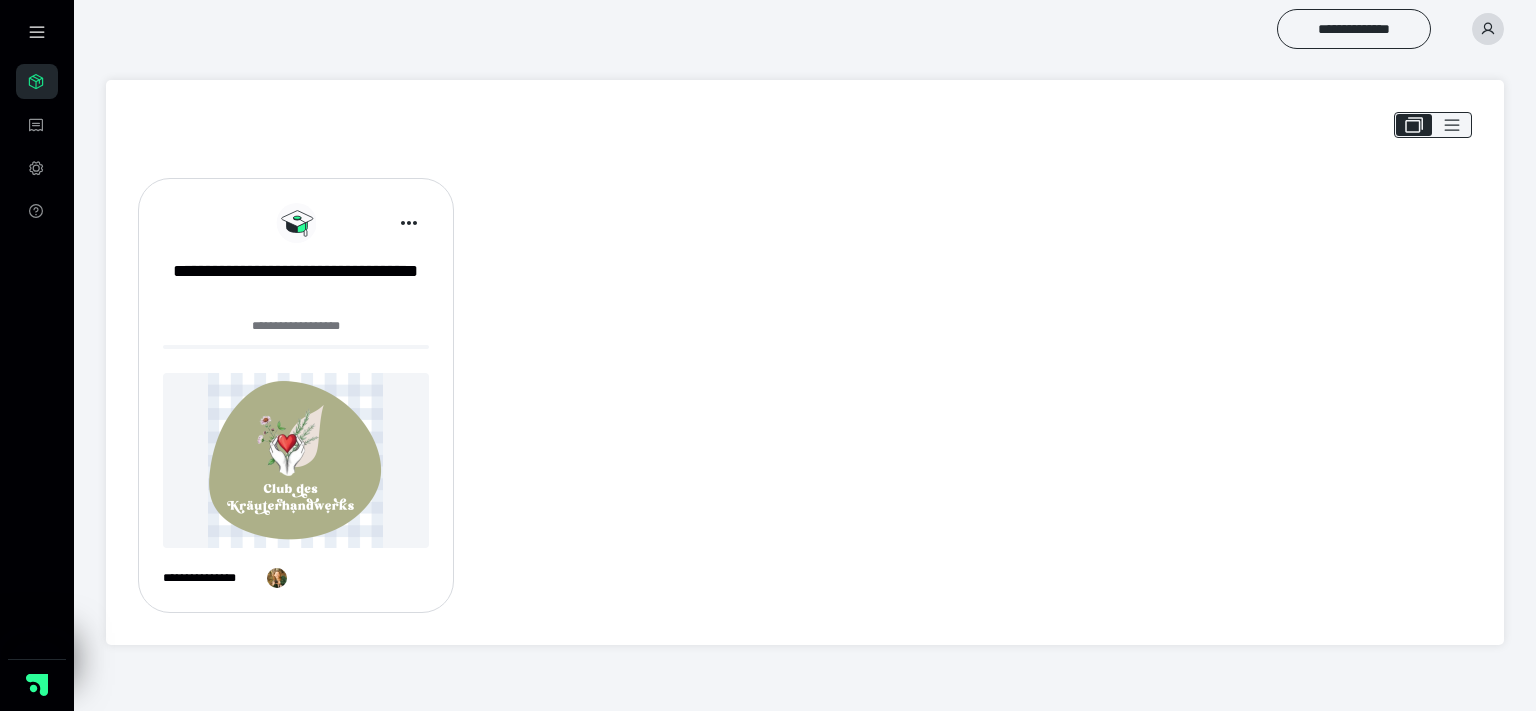 click at bounding box center [296, 460] 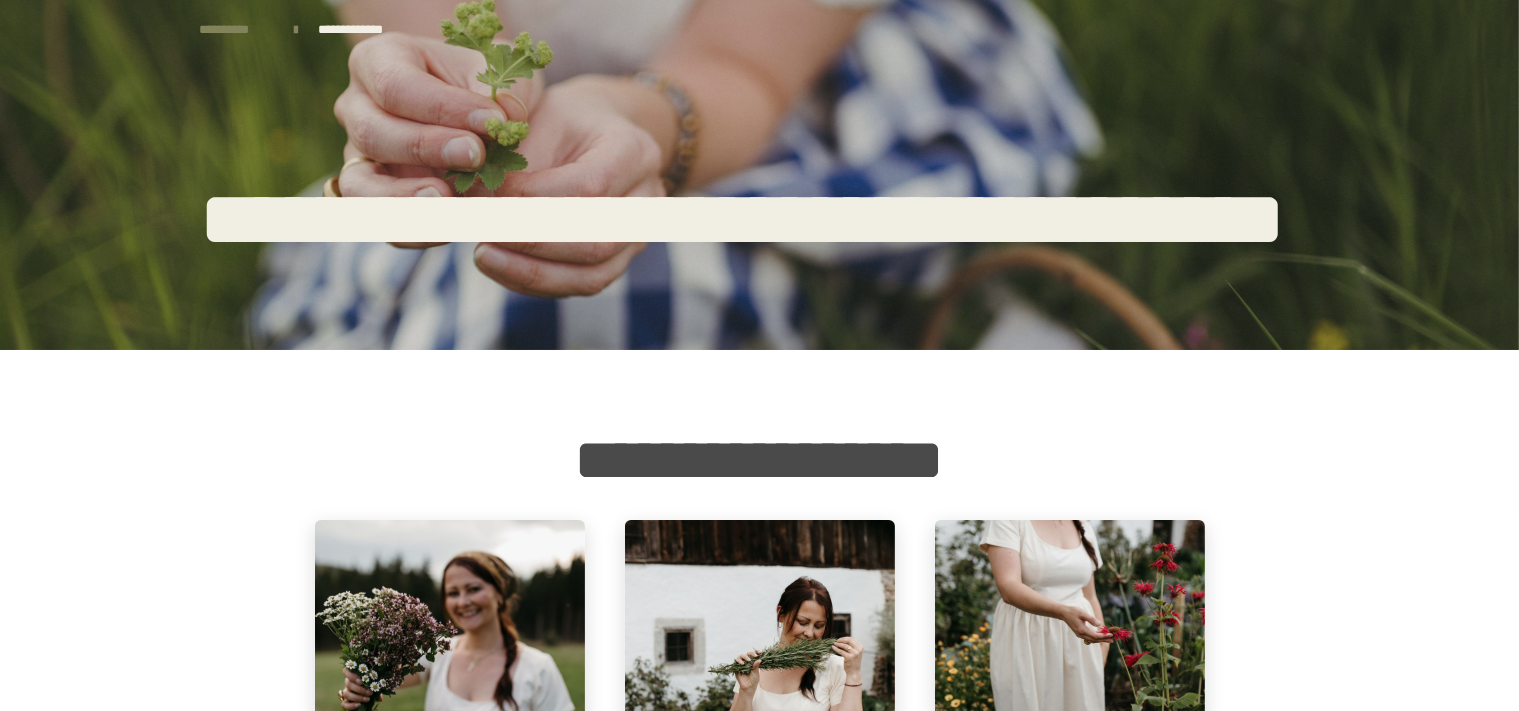 scroll, scrollTop: 422, scrollLeft: 0, axis: vertical 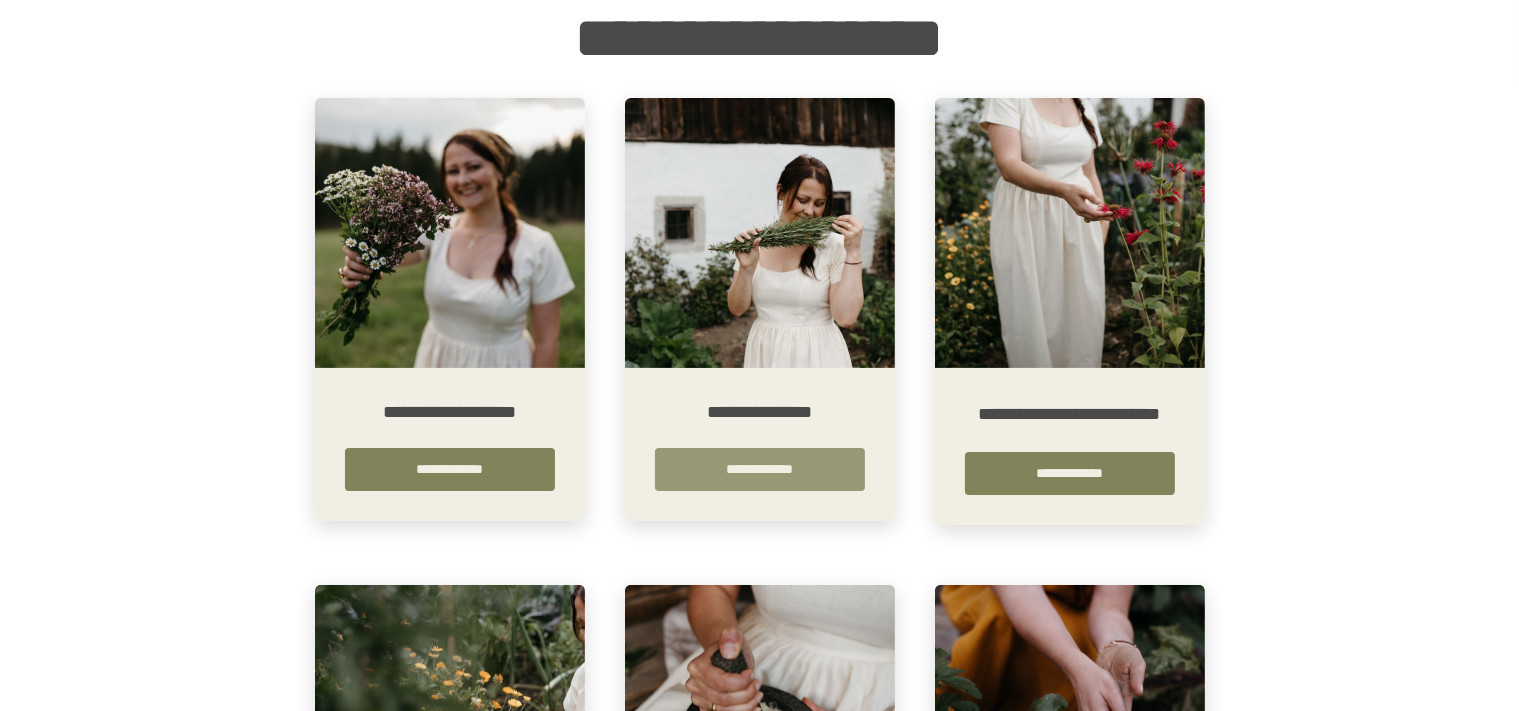 click on "**********" at bounding box center (760, 469) 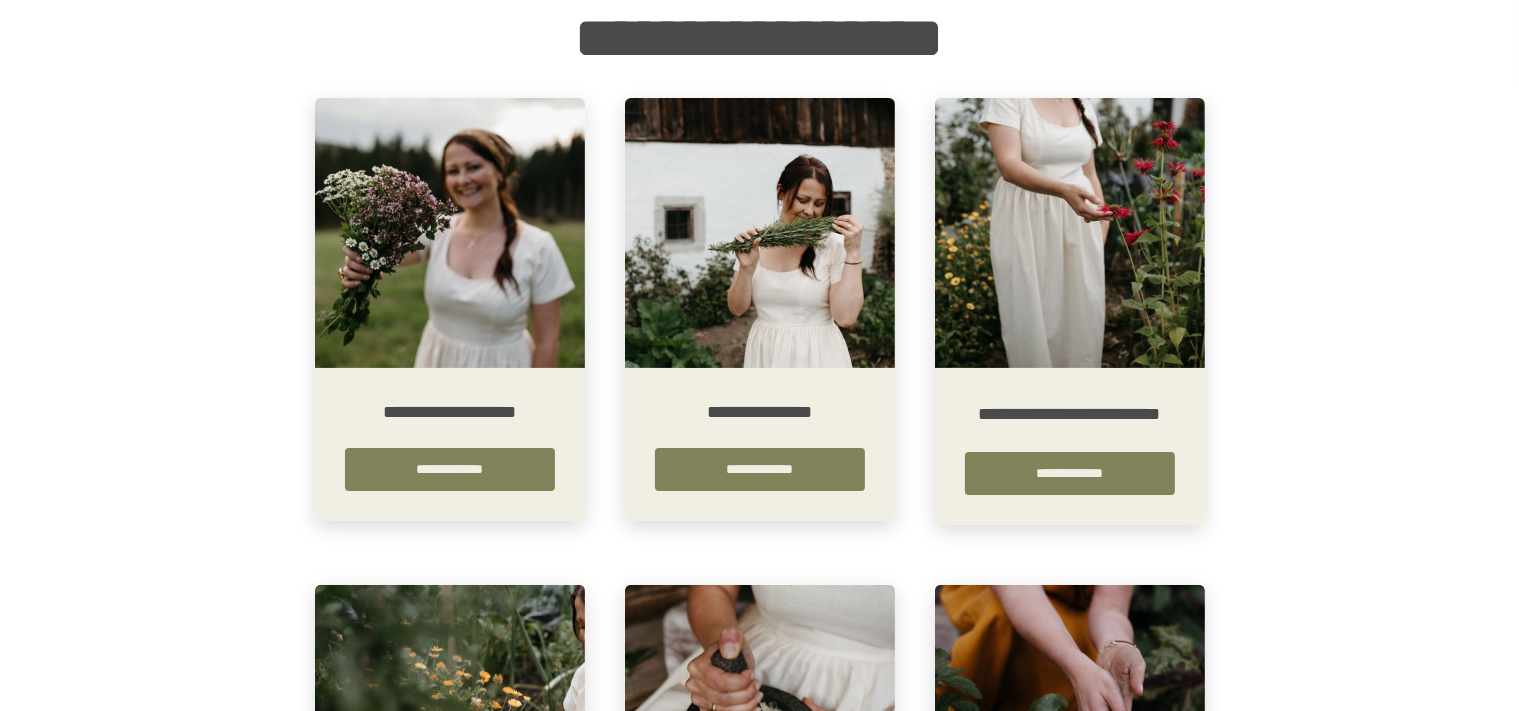scroll, scrollTop: 0, scrollLeft: 0, axis: both 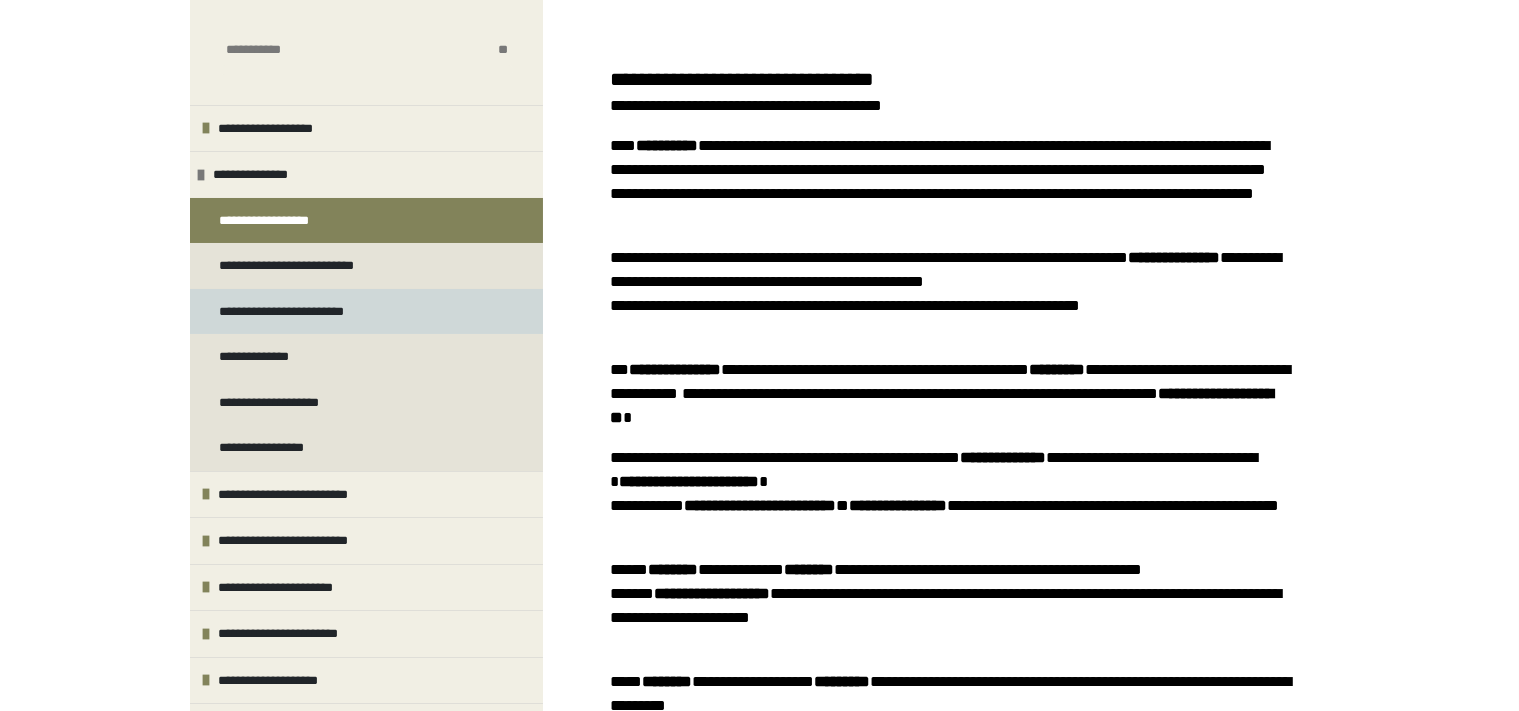 click on "**********" at bounding box center [307, 312] 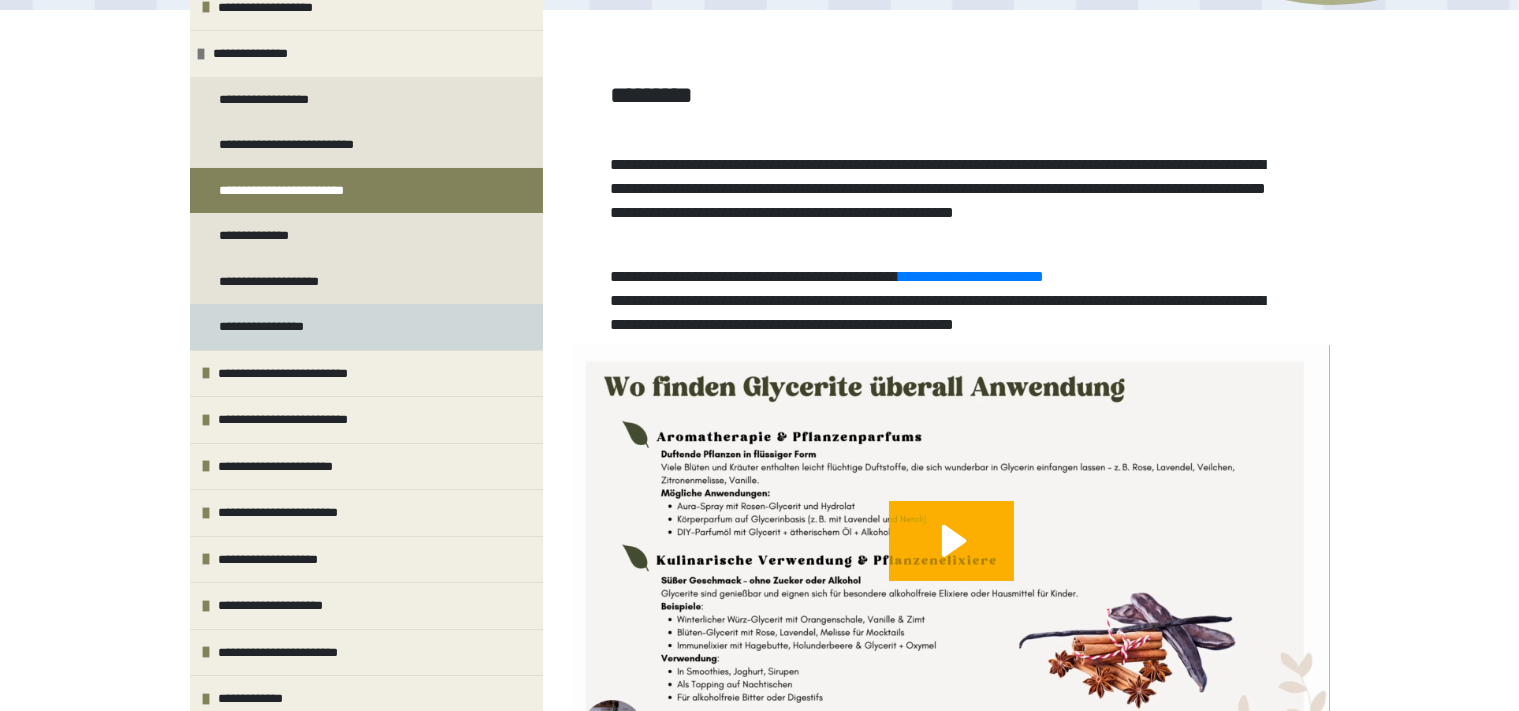 scroll, scrollTop: 125, scrollLeft: 0, axis: vertical 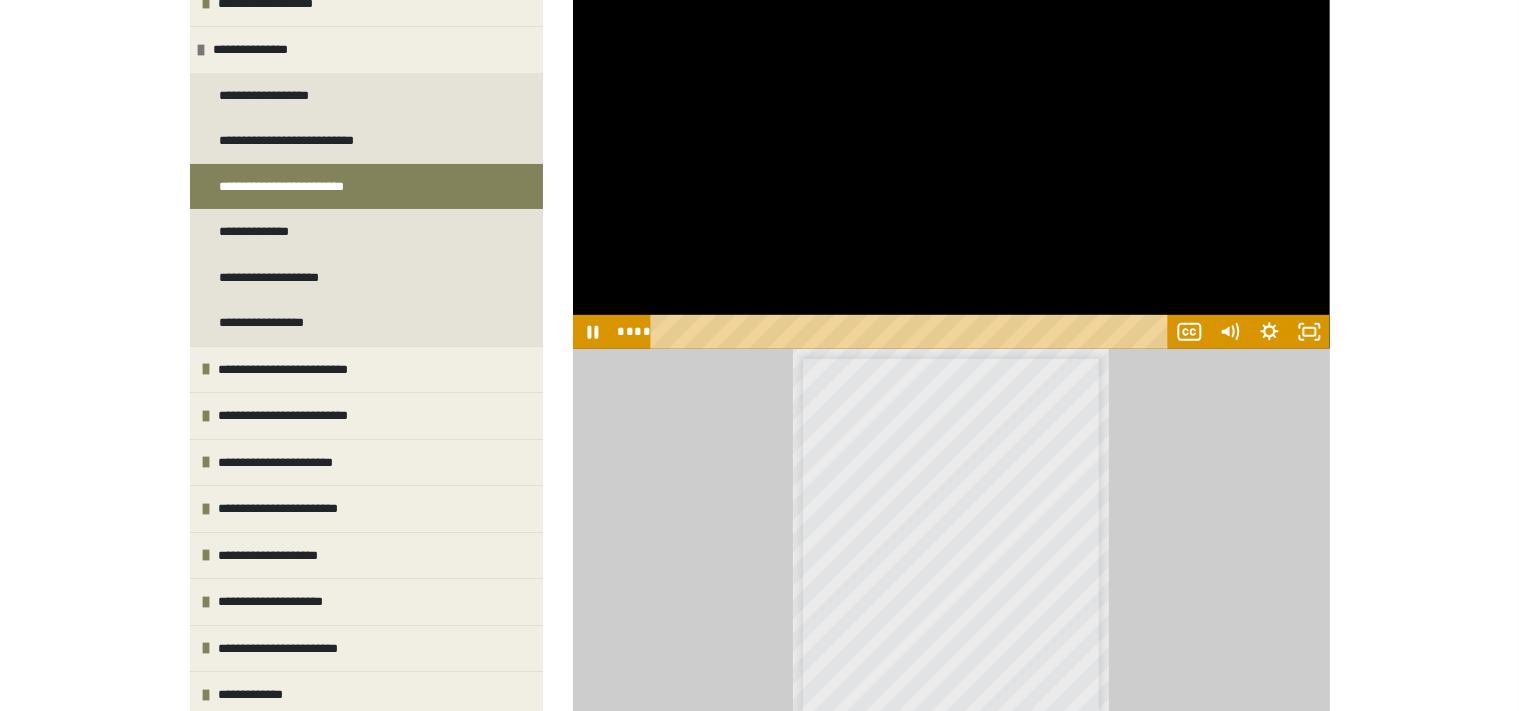 click at bounding box center (912, 332) 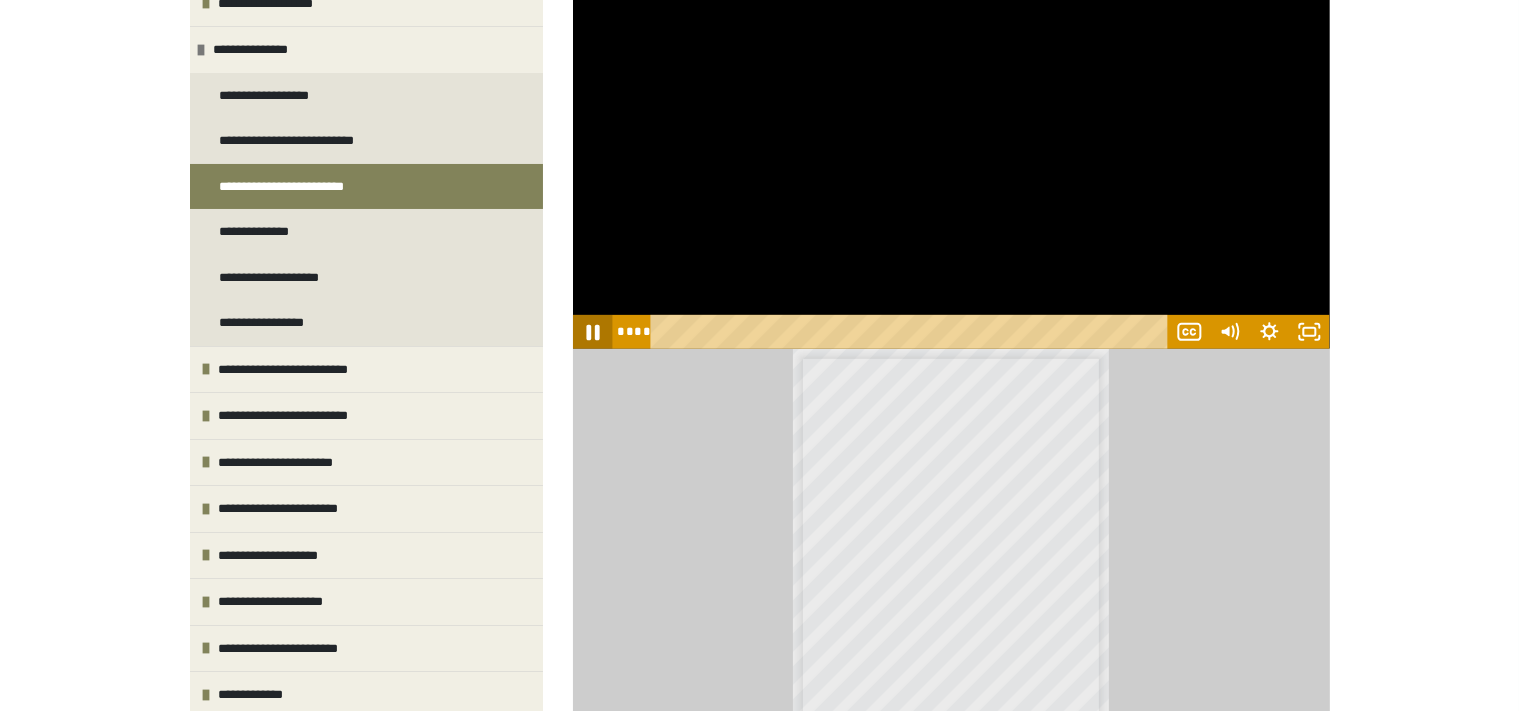 click 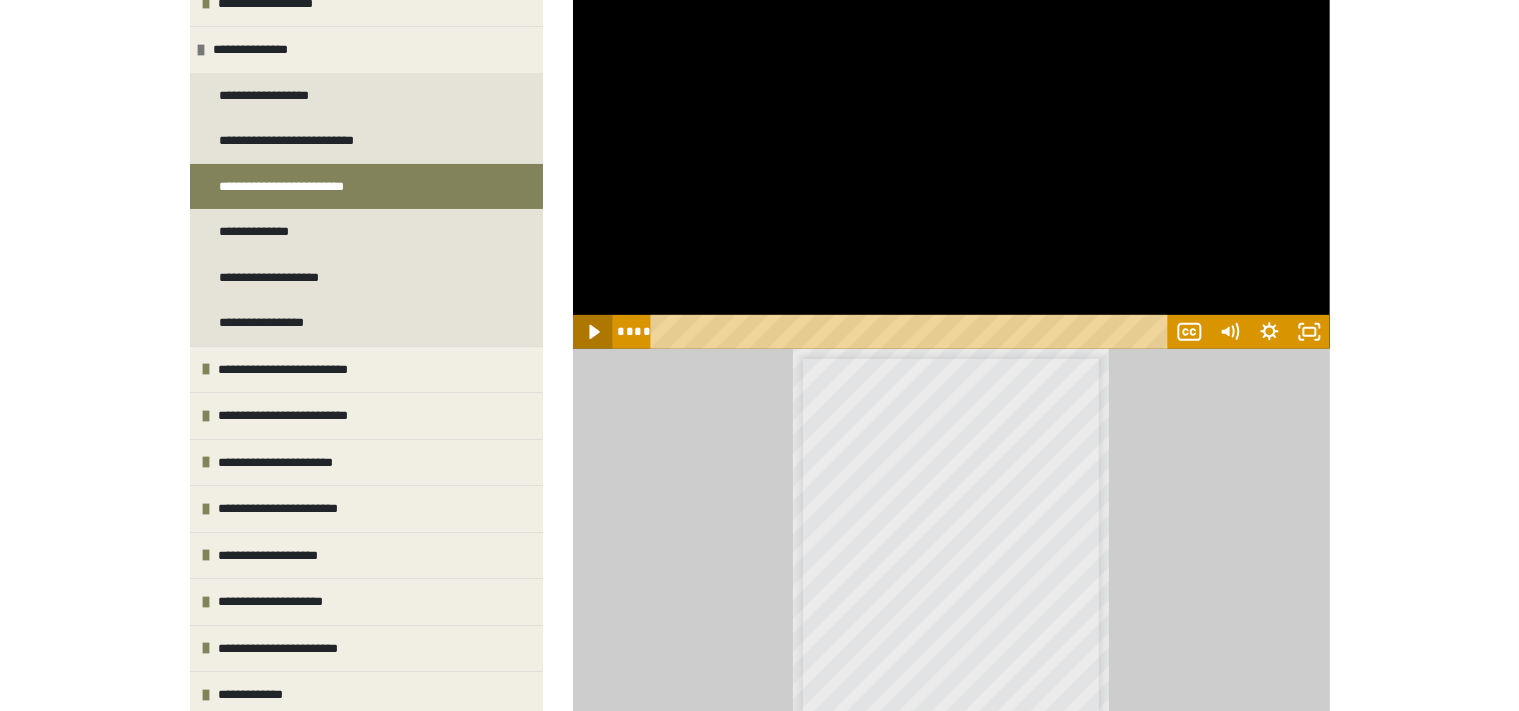click 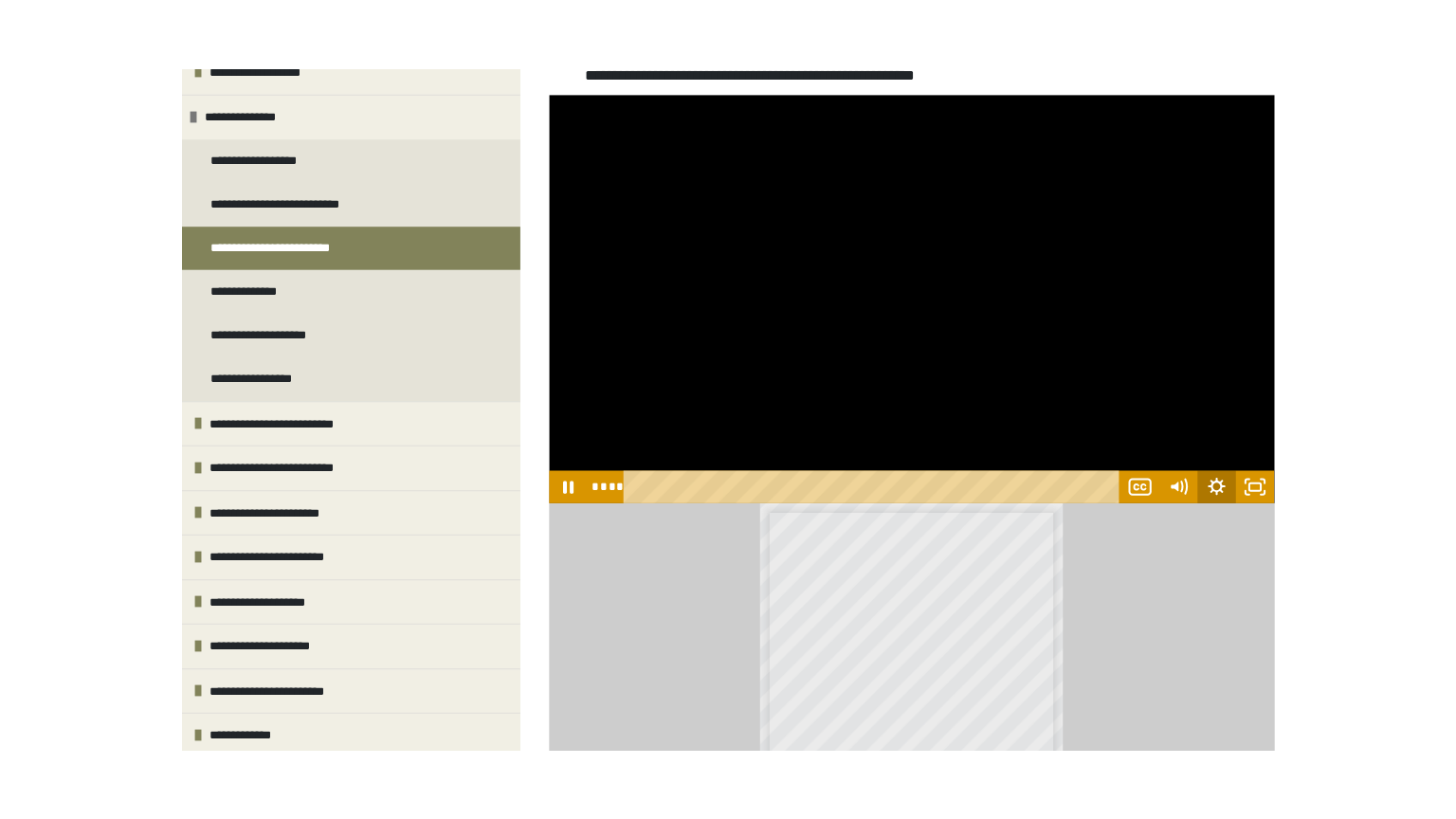 scroll, scrollTop: 487, scrollLeft: 0, axis: vertical 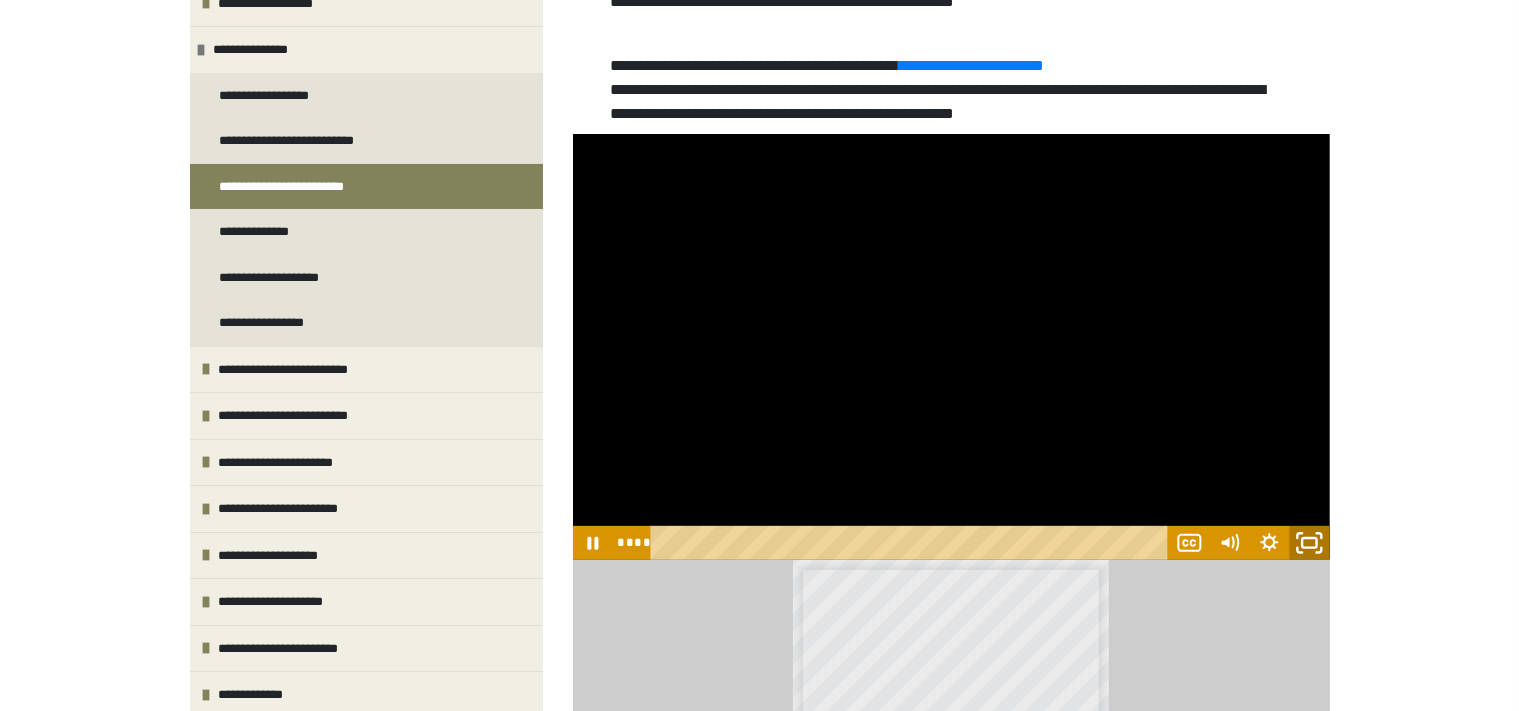 click 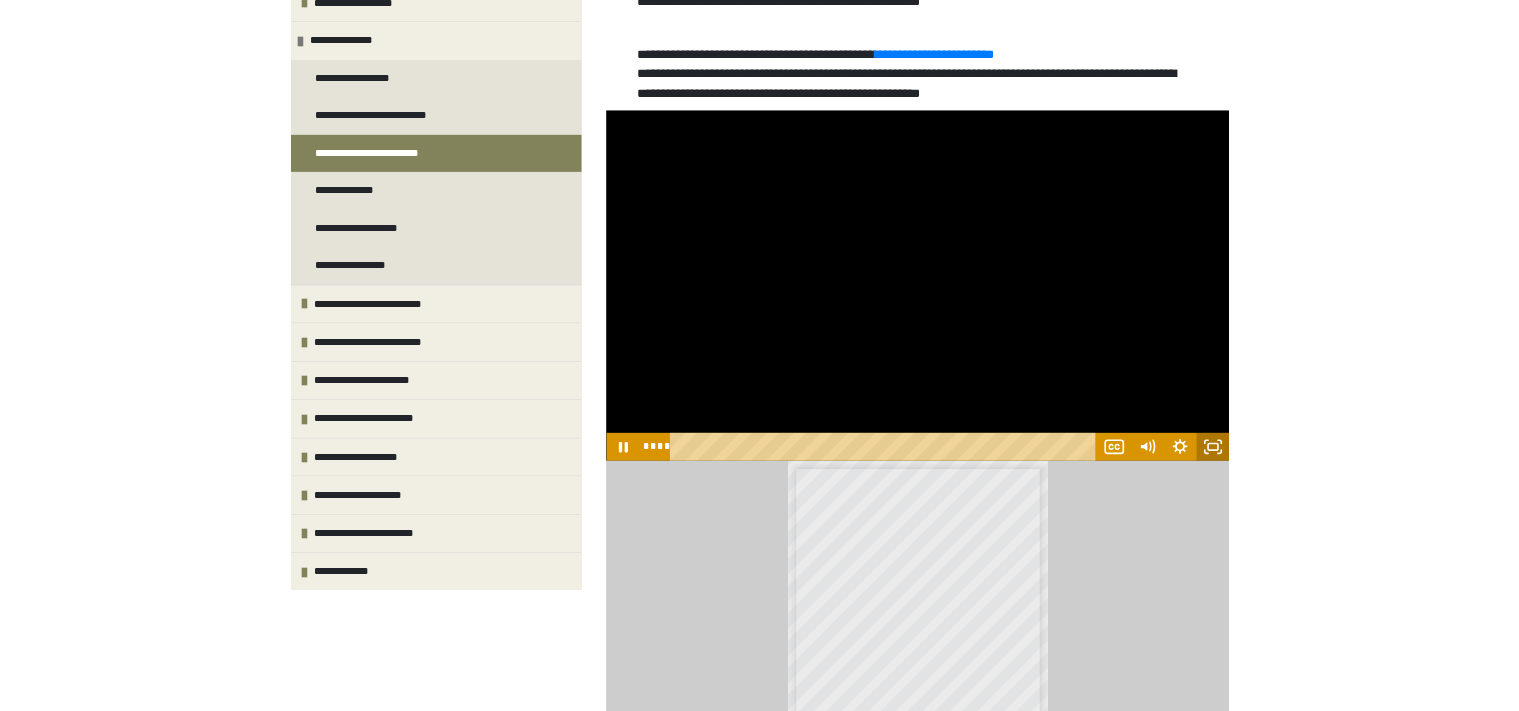 scroll, scrollTop: 0, scrollLeft: 0, axis: both 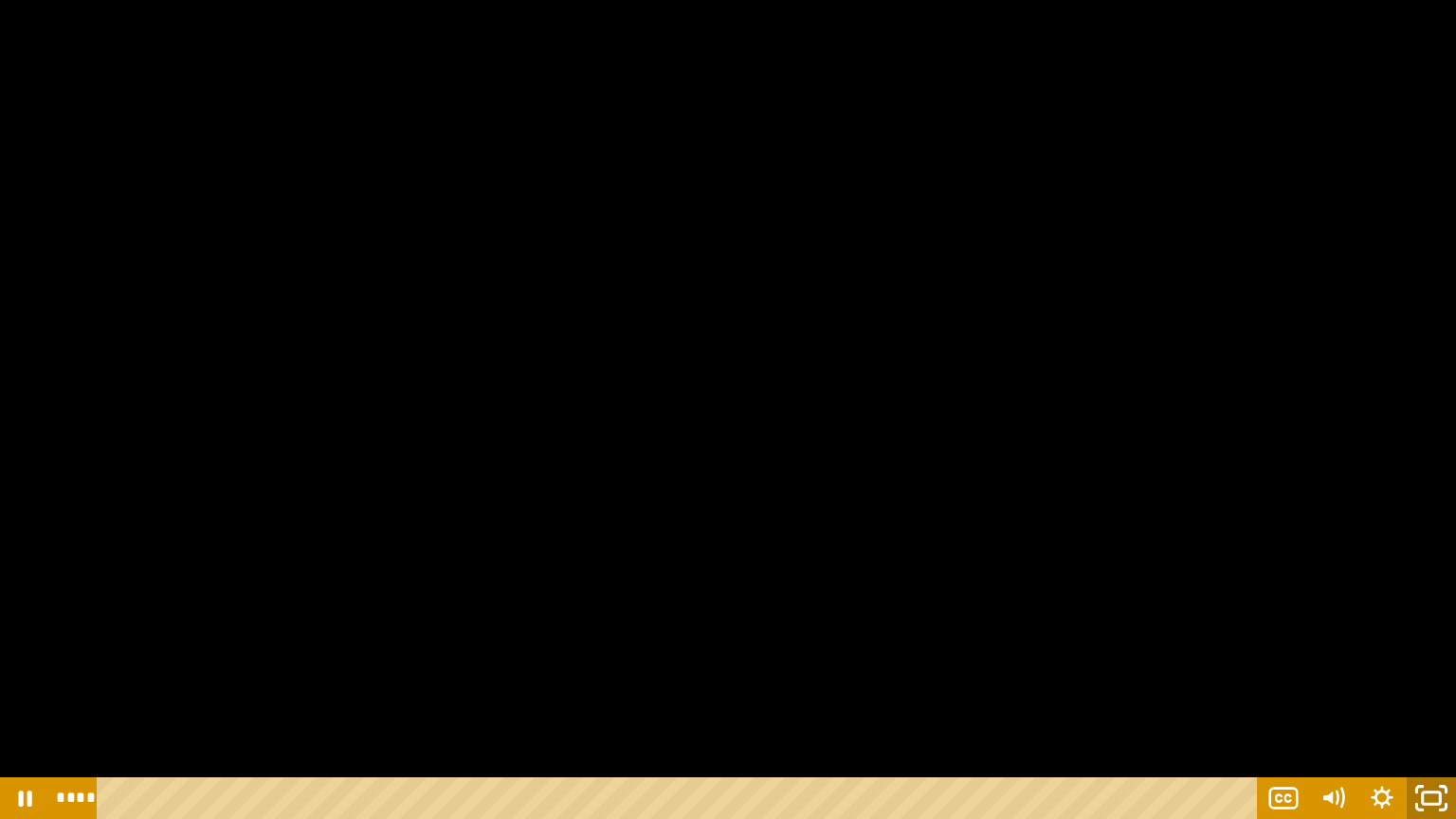 click 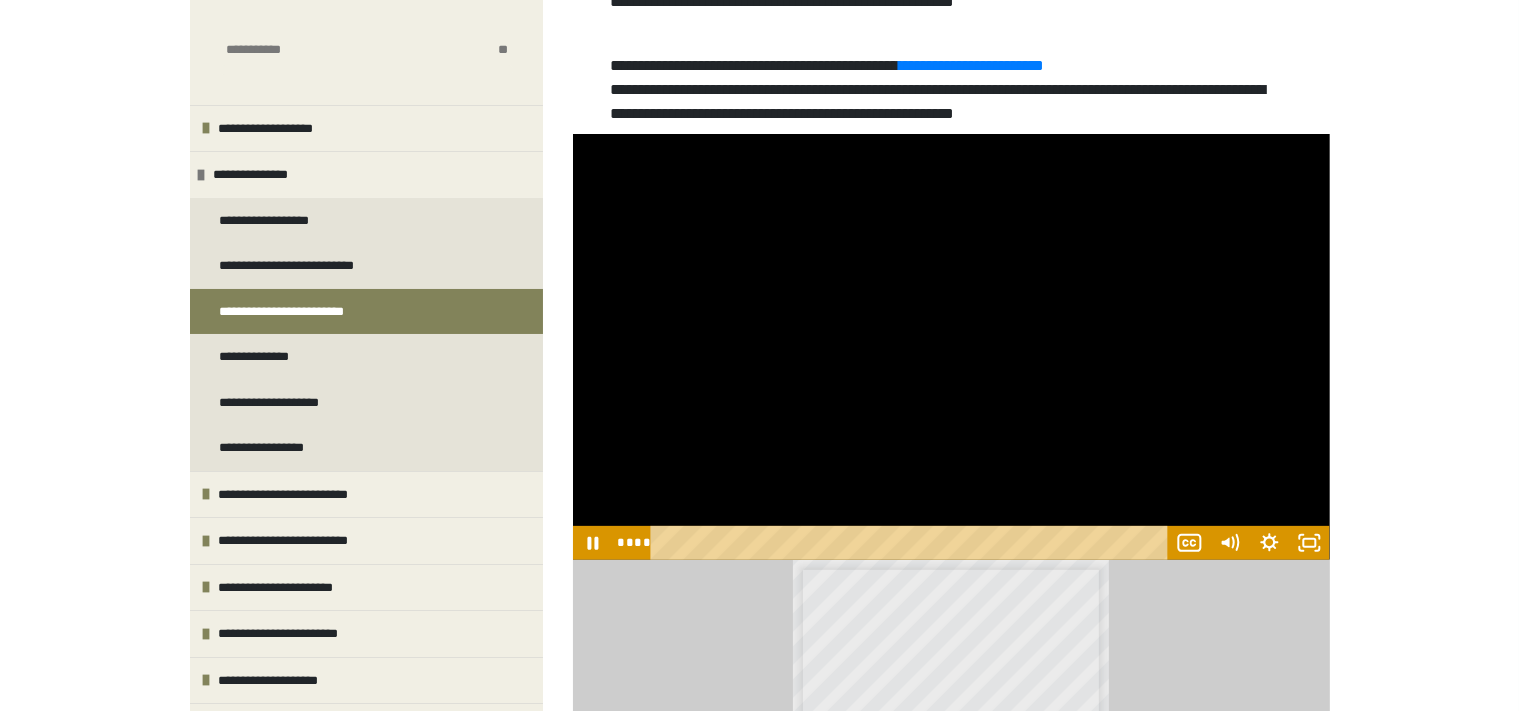 click on "**********" at bounding box center [759, 570] 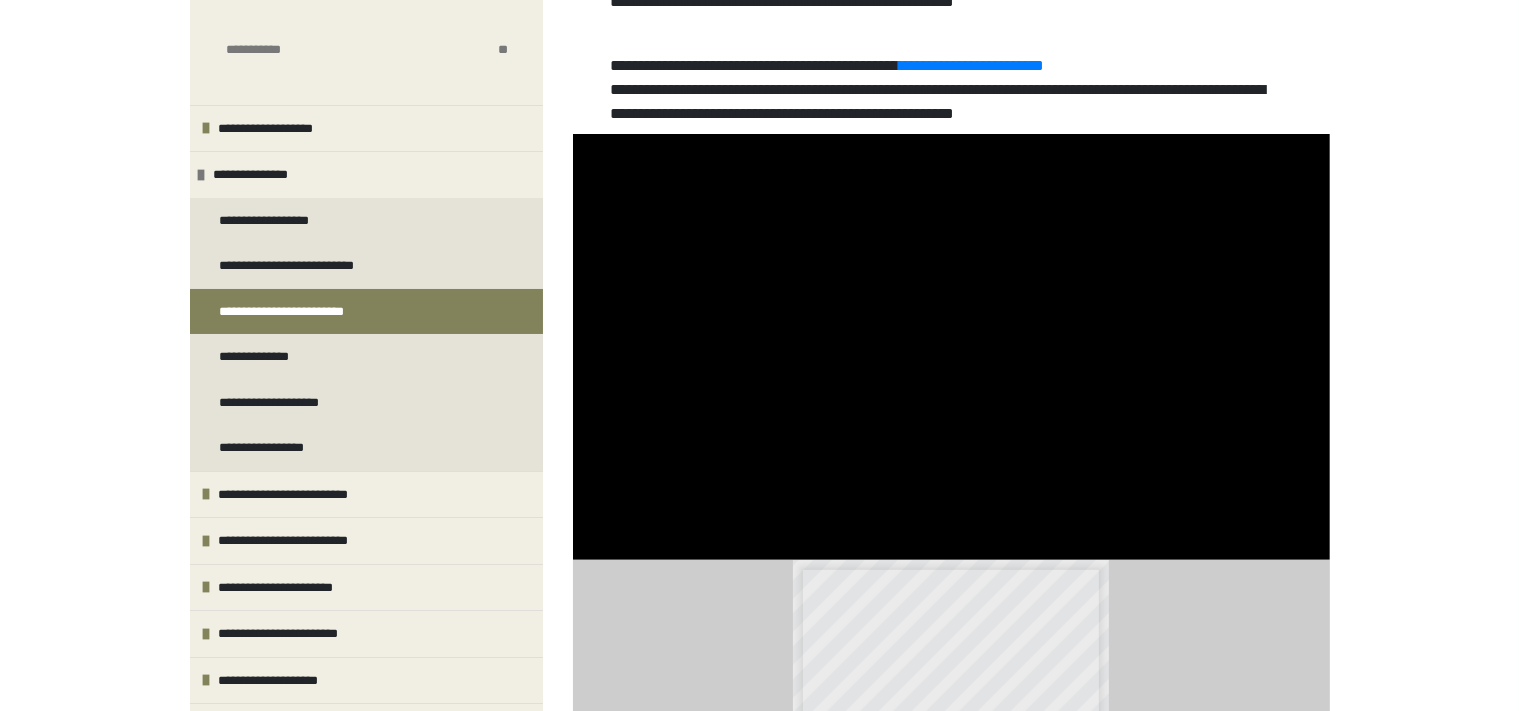 click on "**********" at bounding box center (759, 570) 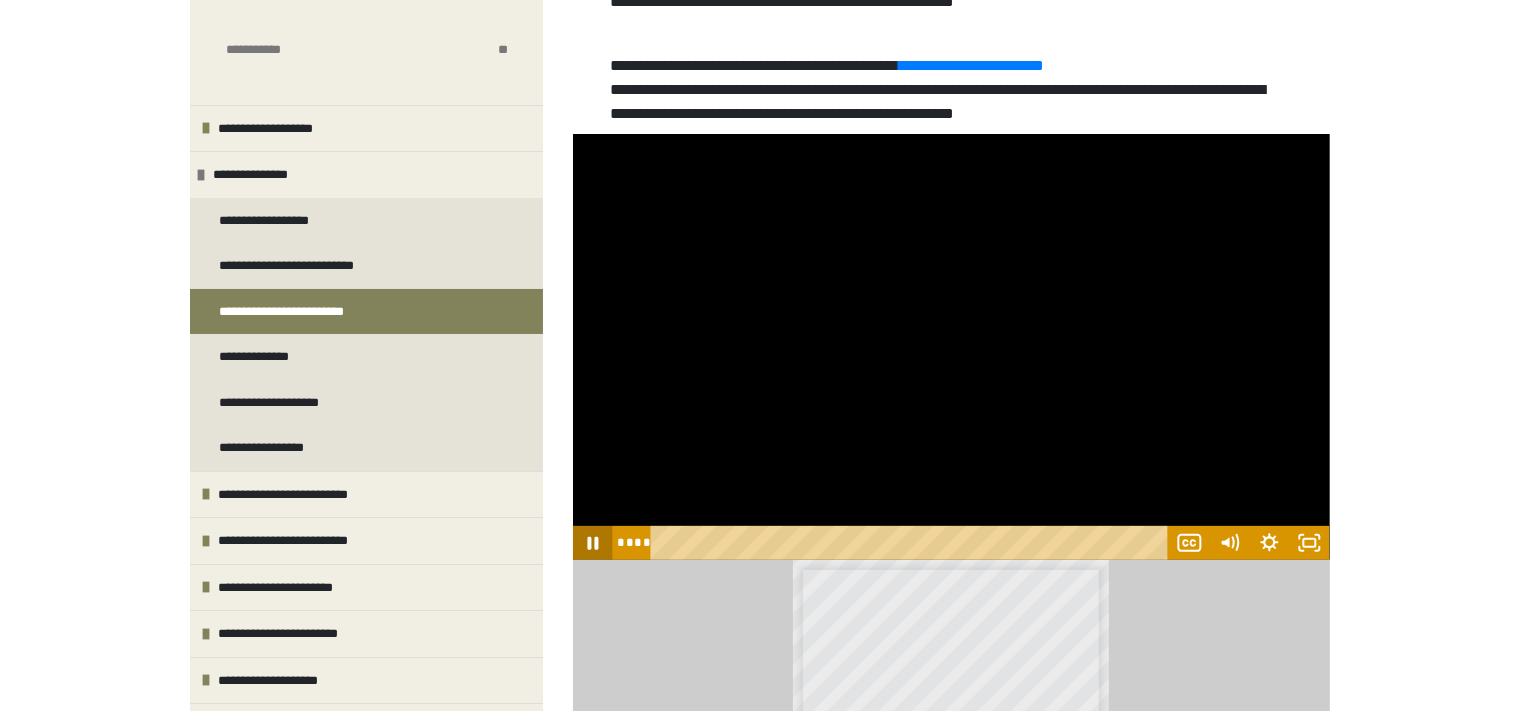click 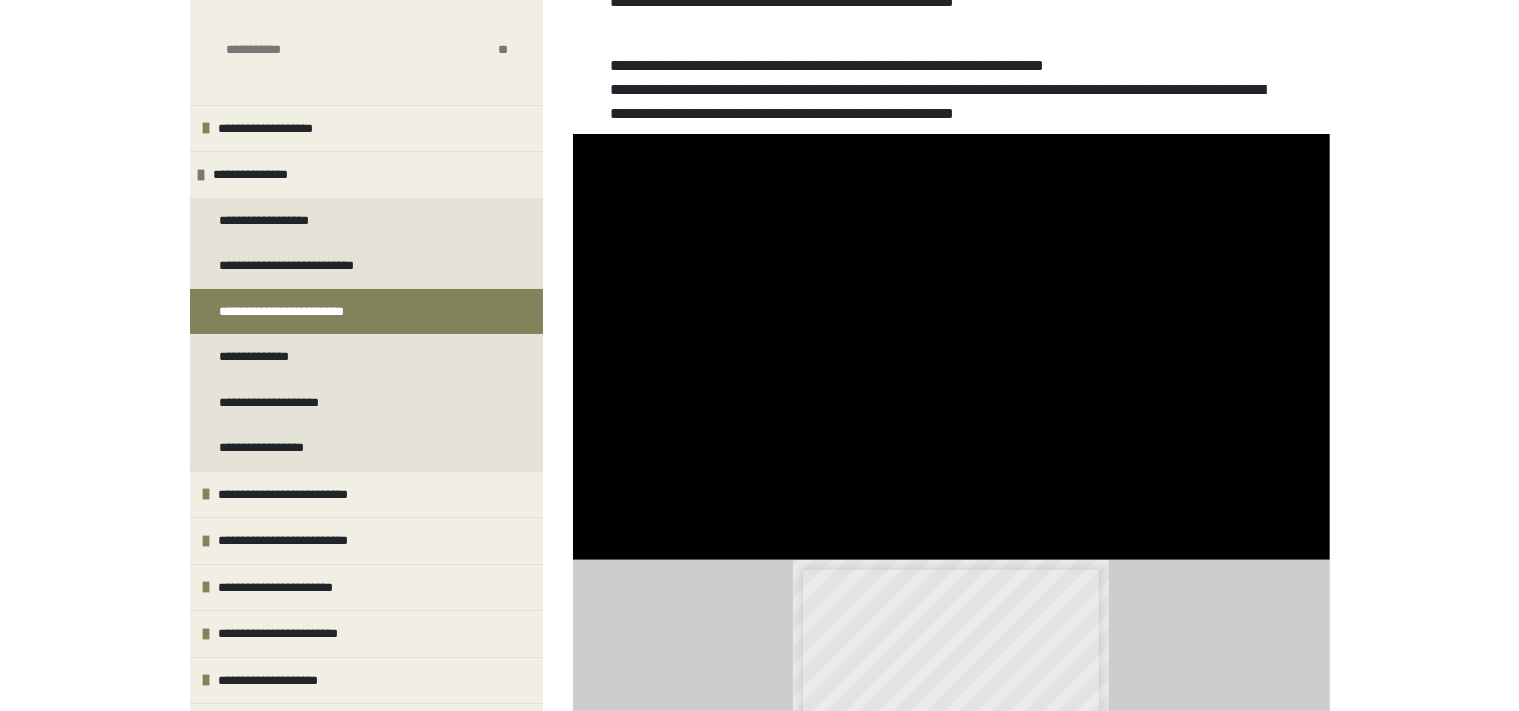 click on "**********" at bounding box center (971, 65) 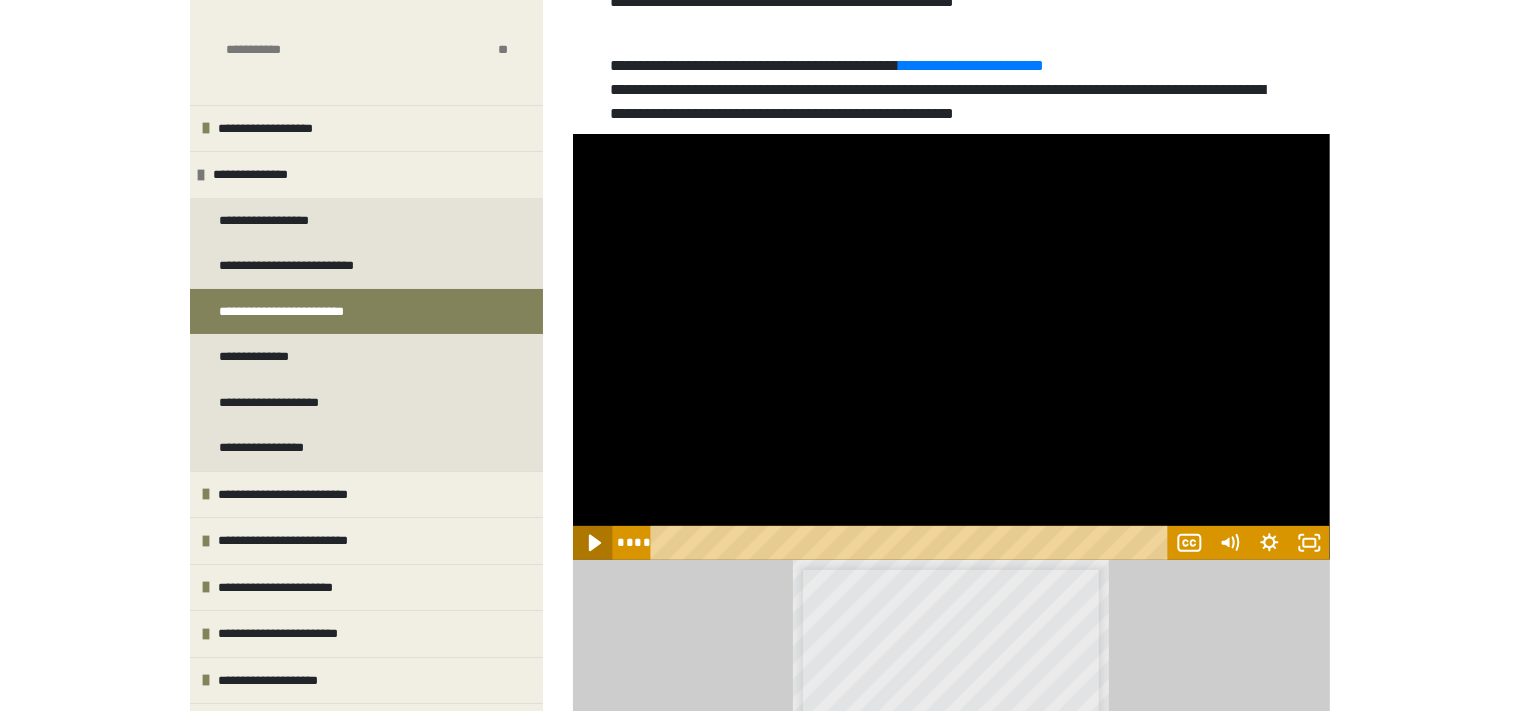 click 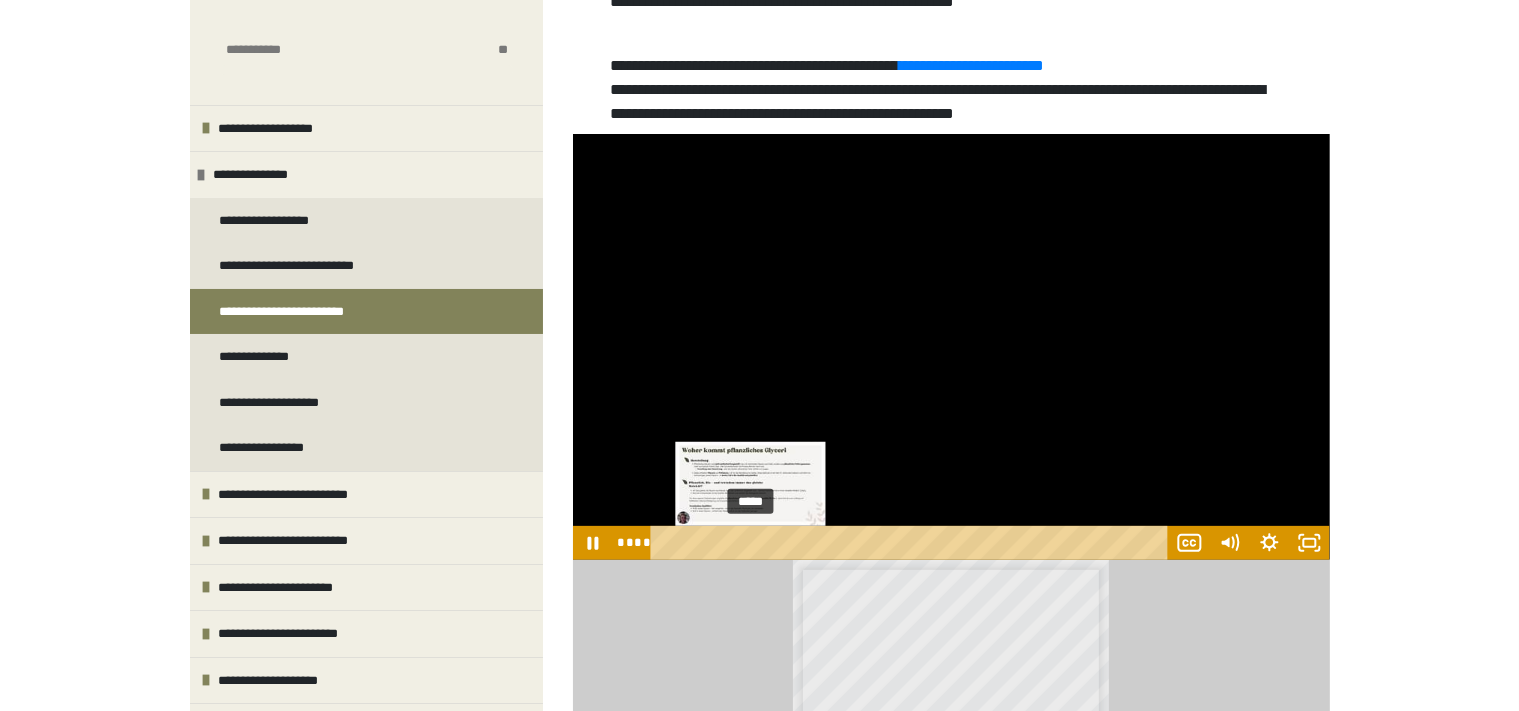 click on "*****" at bounding box center (912, 543) 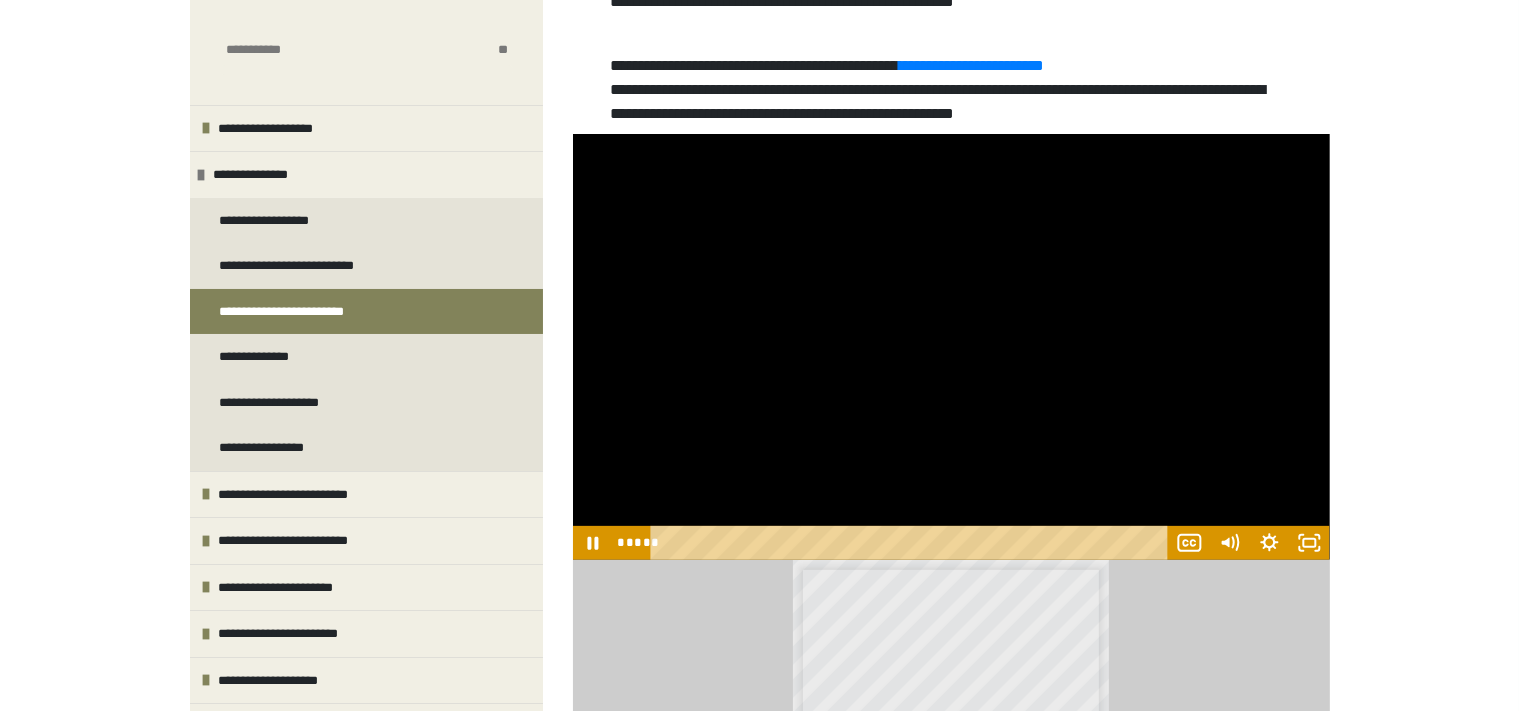 click on "**********" at bounding box center (759, 570) 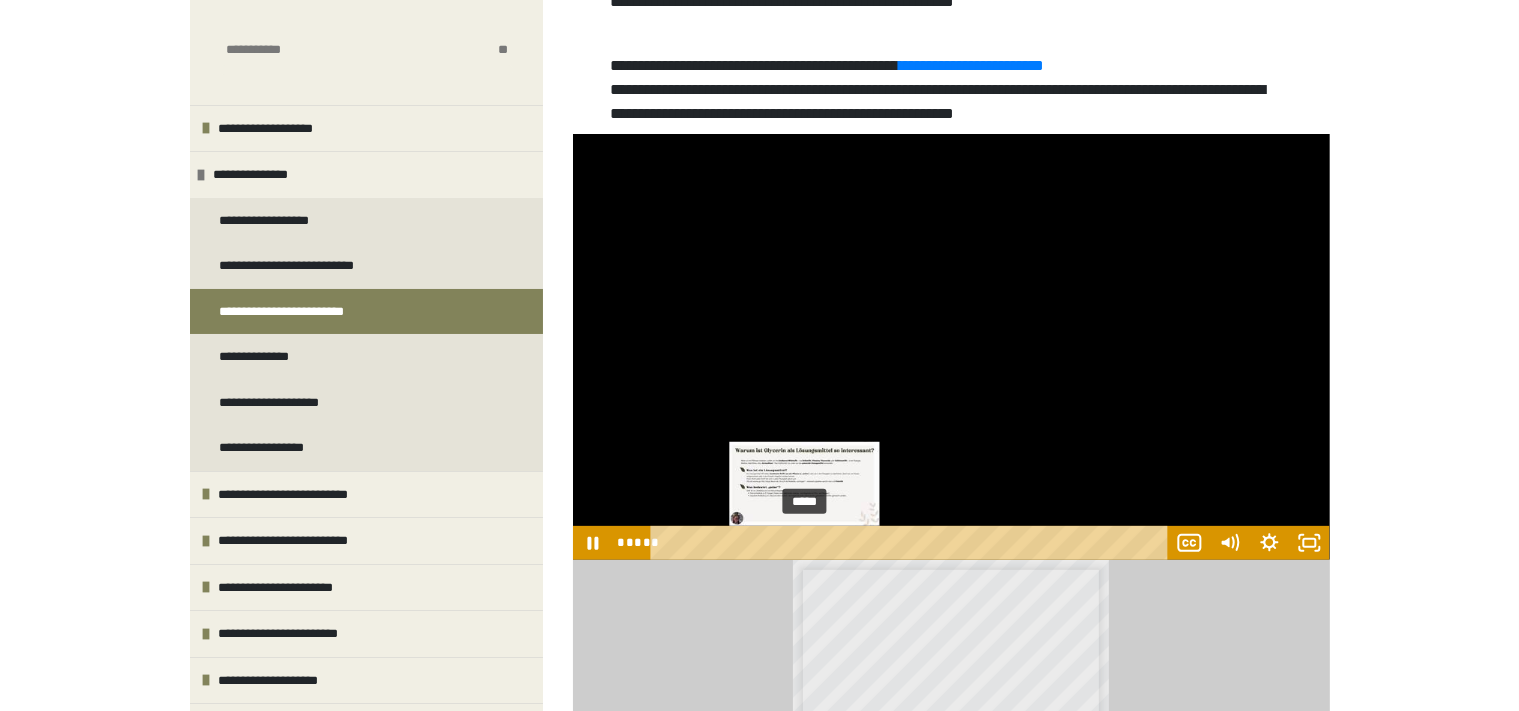 click on "*****" at bounding box center (912, 543) 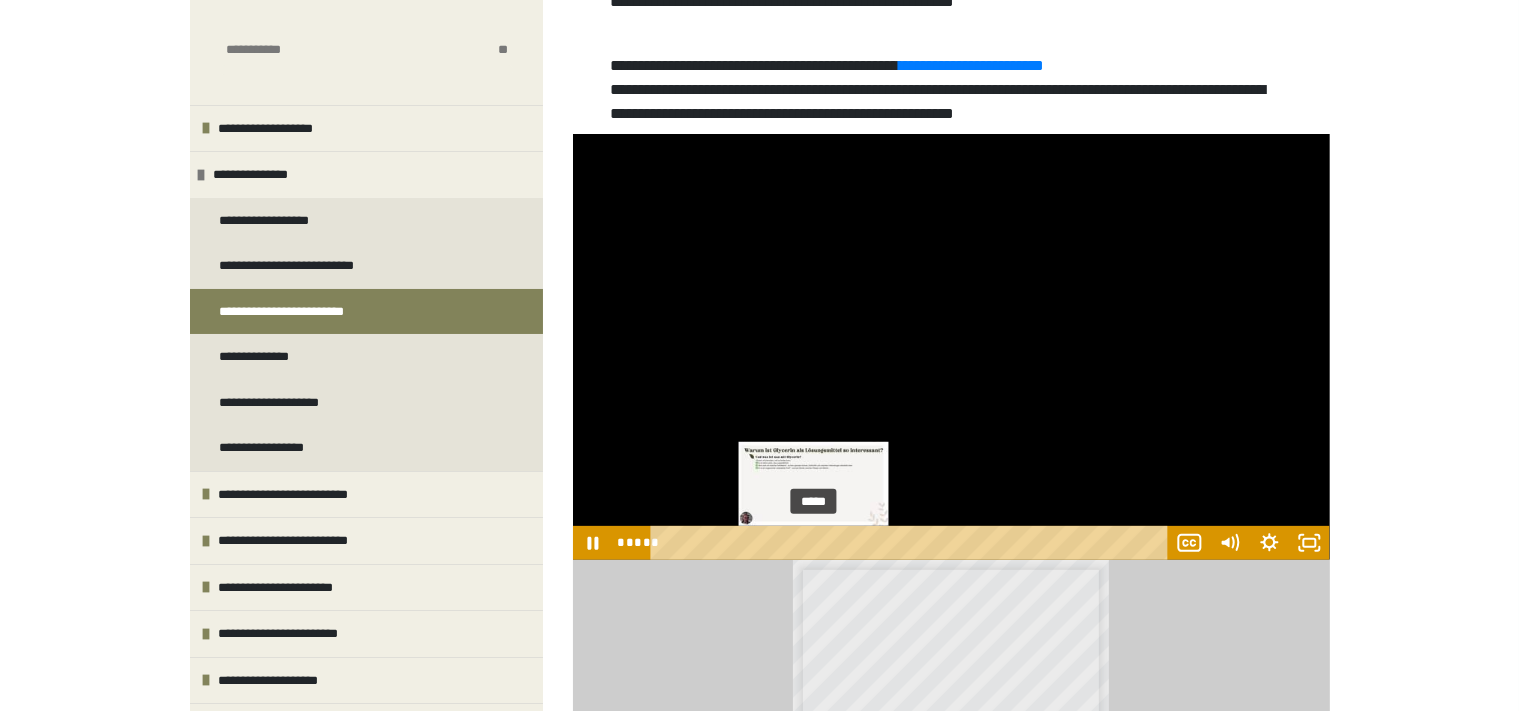 click on "*****" at bounding box center [912, 543] 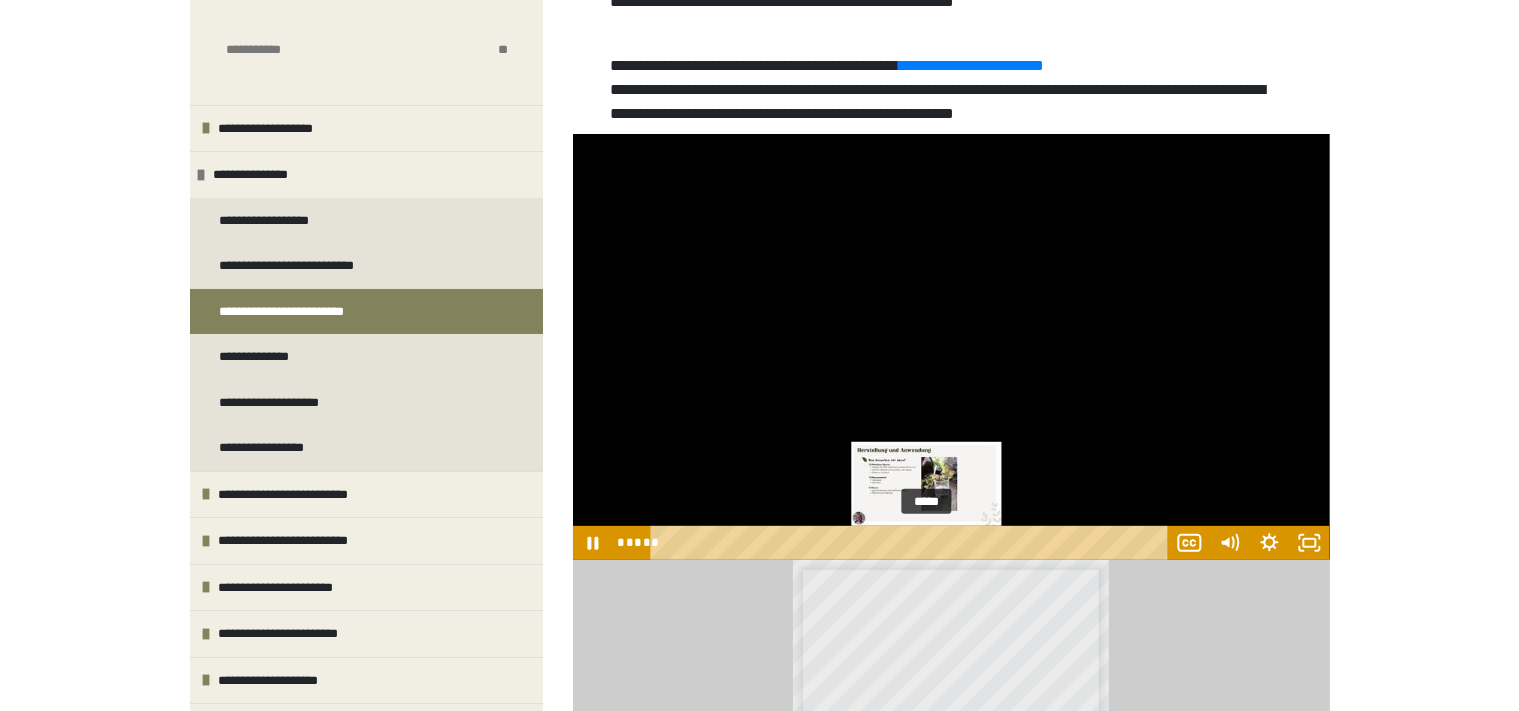 click on "*****" at bounding box center [912, 543] 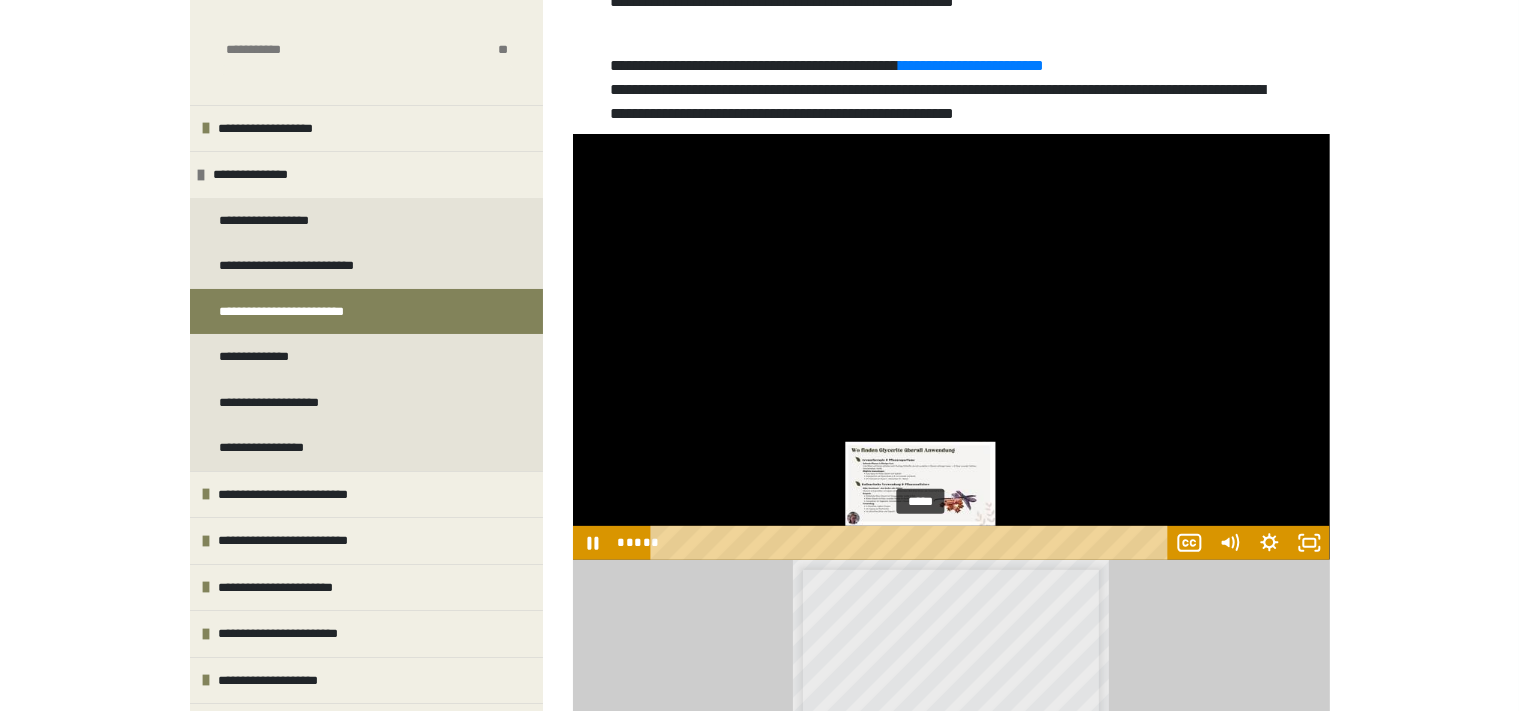 click on "*****" at bounding box center [912, 543] 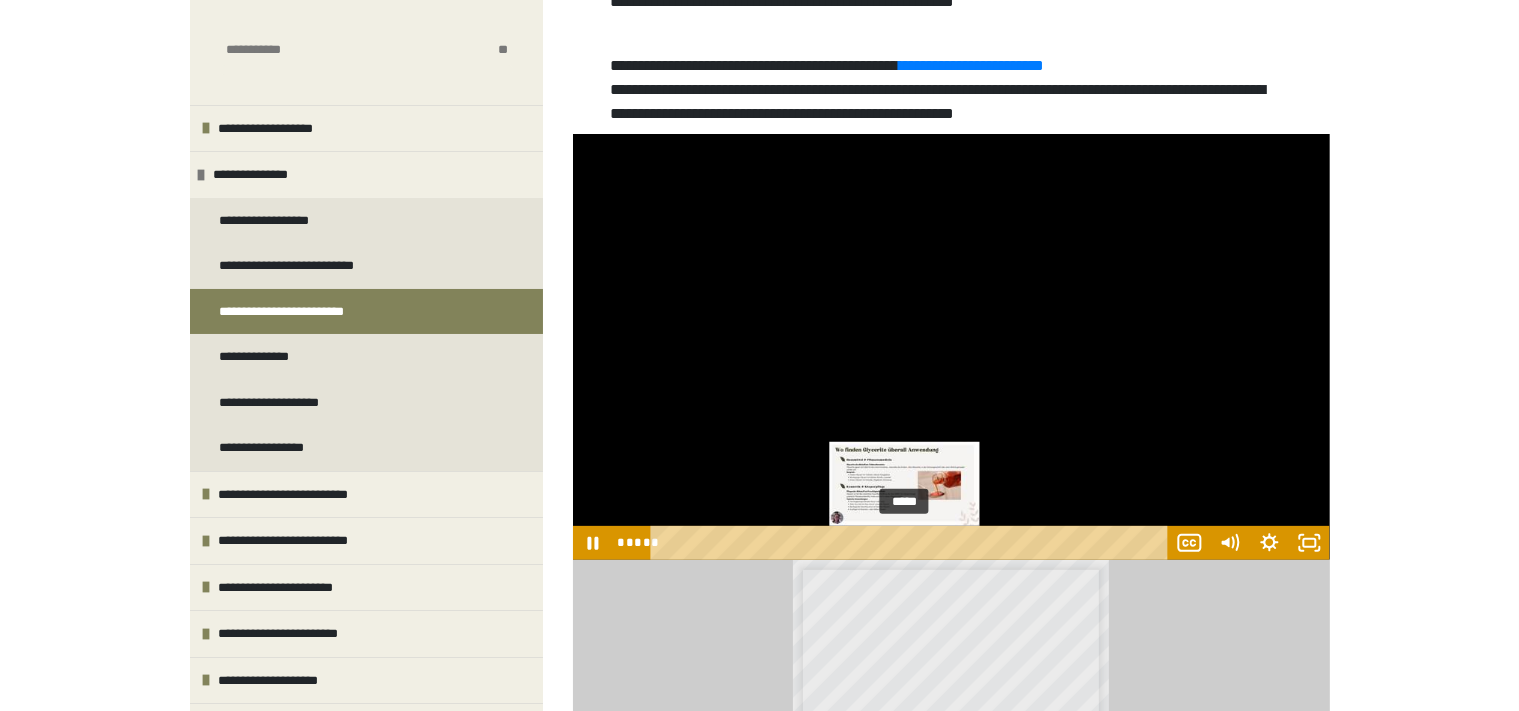 click on "*****" at bounding box center [912, 543] 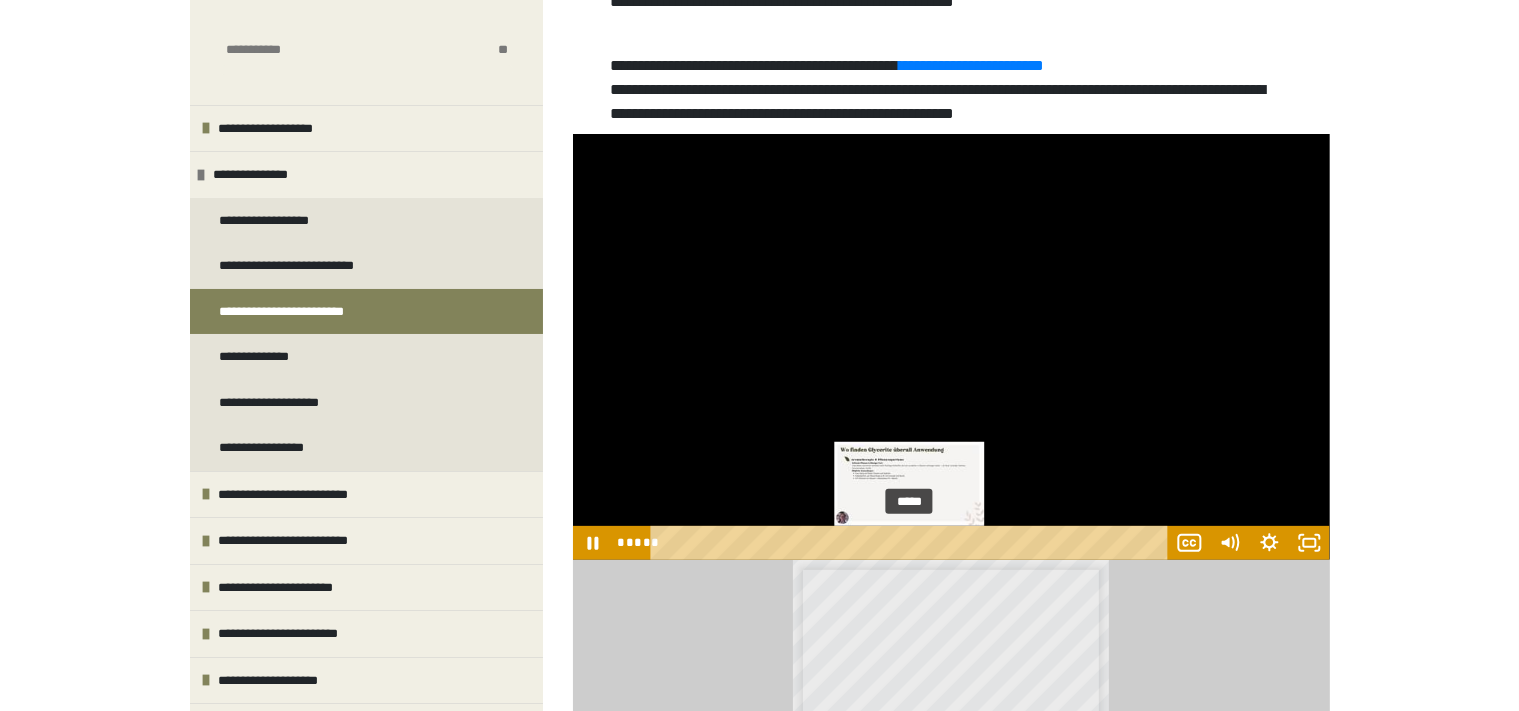 click on "*****" at bounding box center (912, 543) 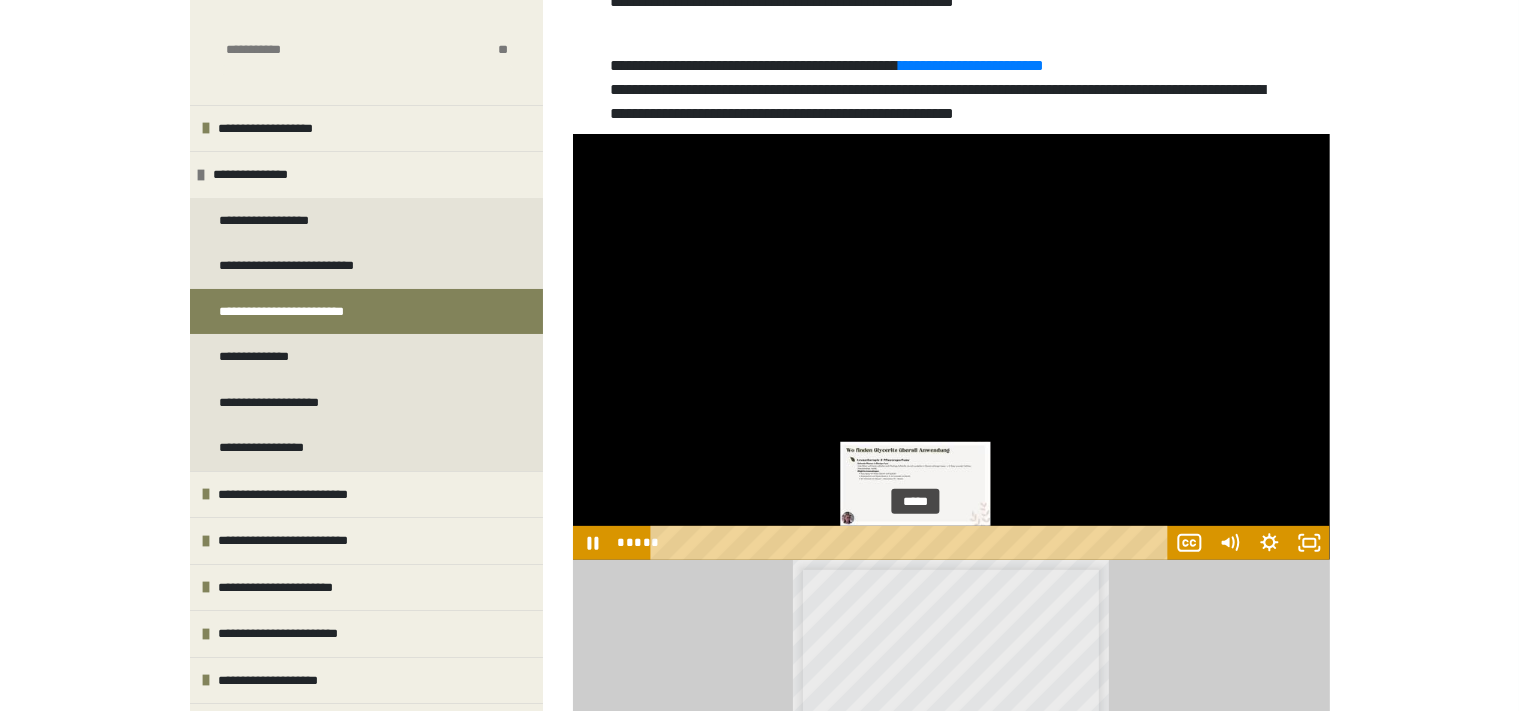 click on "*****" at bounding box center (912, 543) 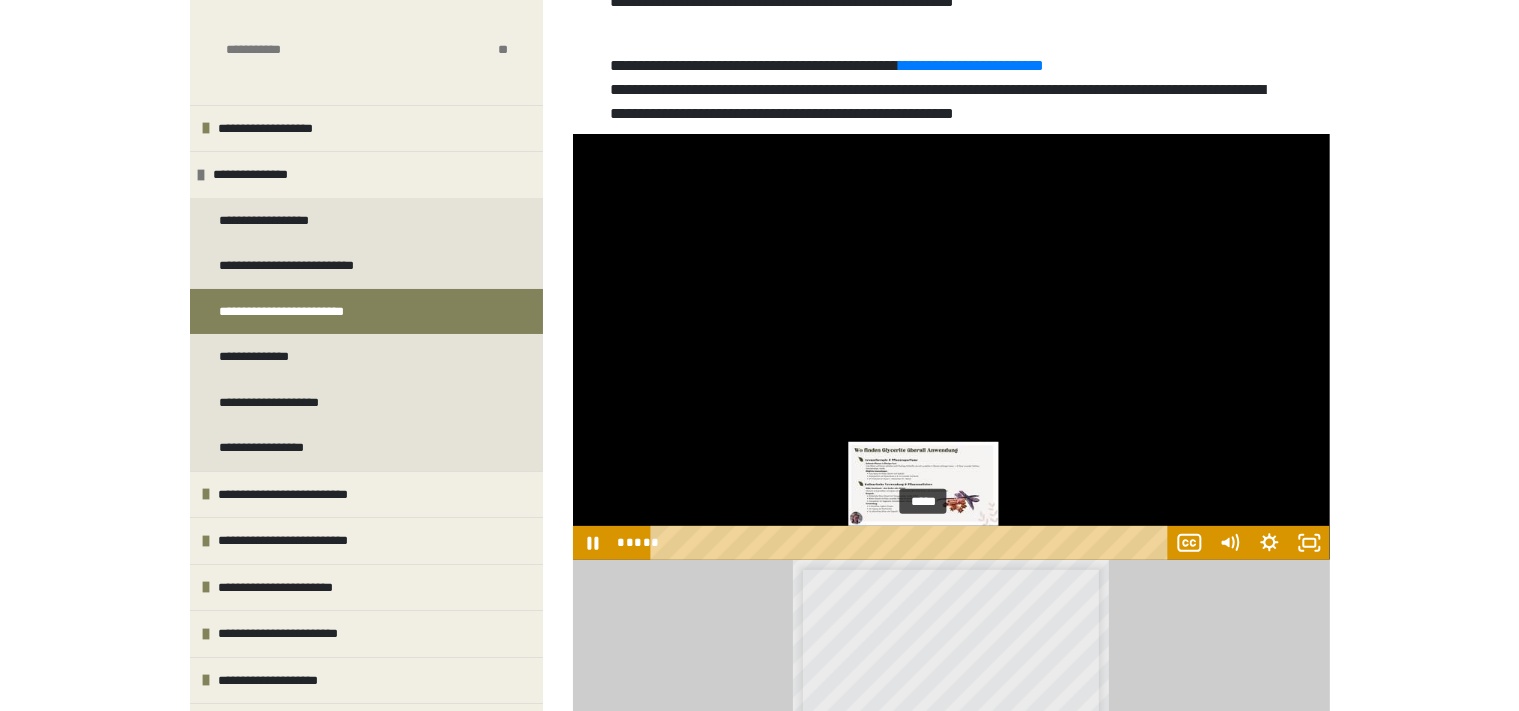 click on "*****" at bounding box center [912, 543] 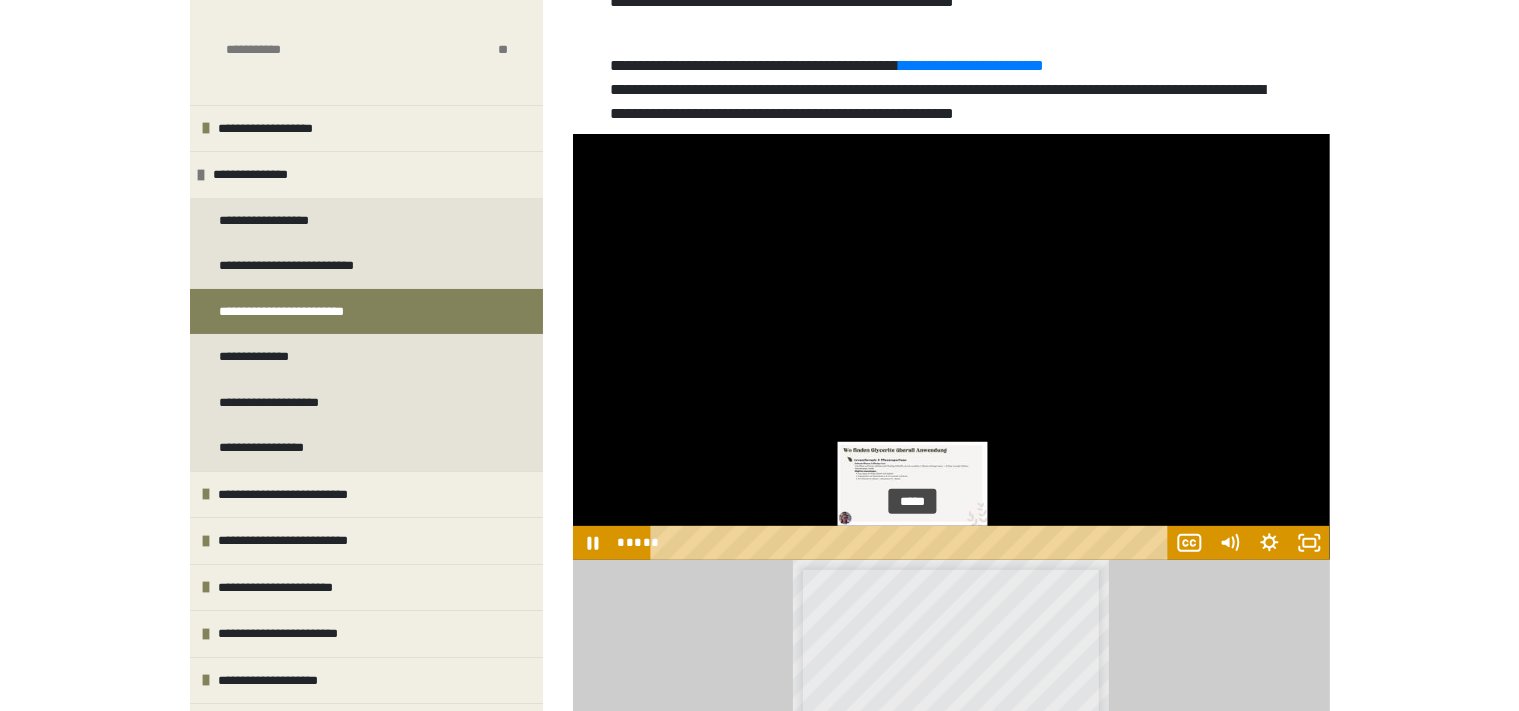 click on "*****" at bounding box center [912, 543] 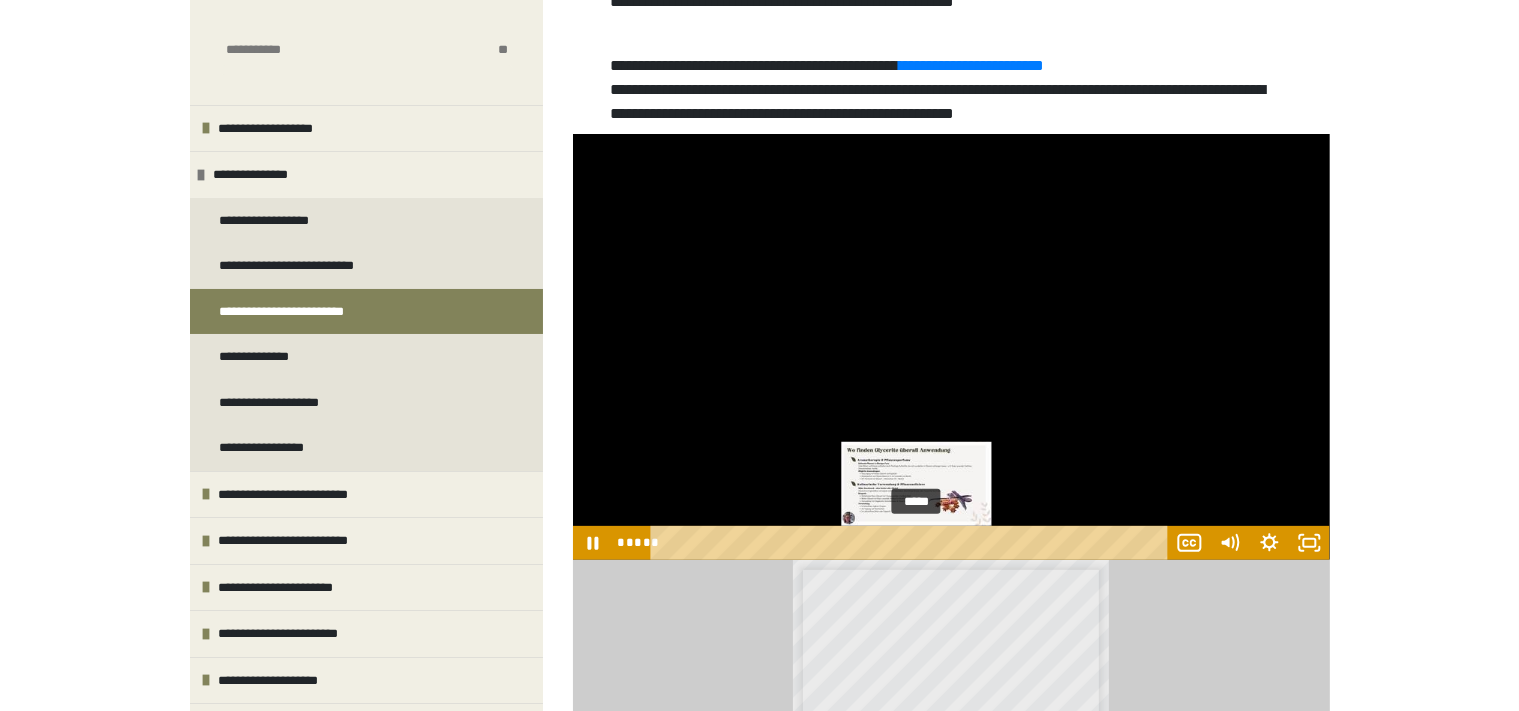 click at bounding box center [916, 542] 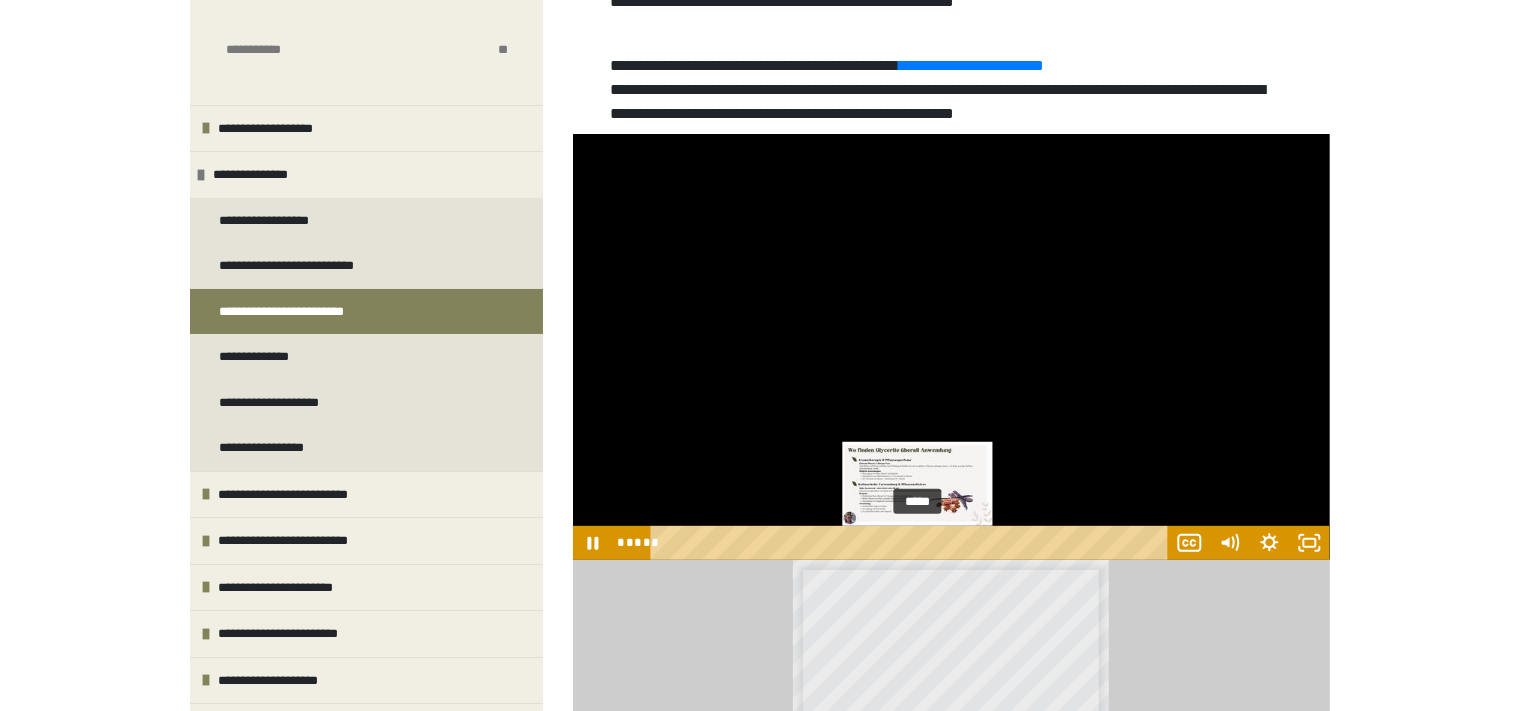 click at bounding box center [917, 542] 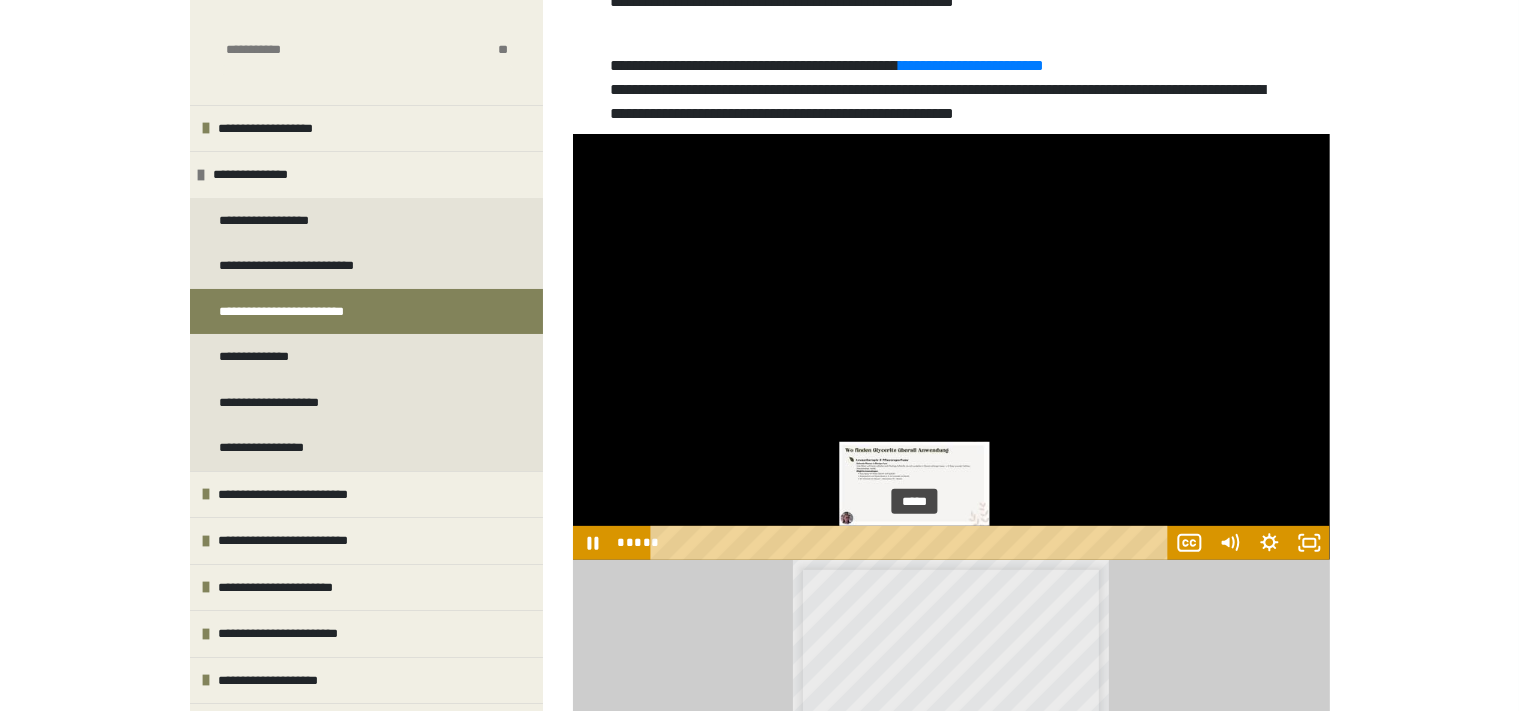 click at bounding box center [914, 542] 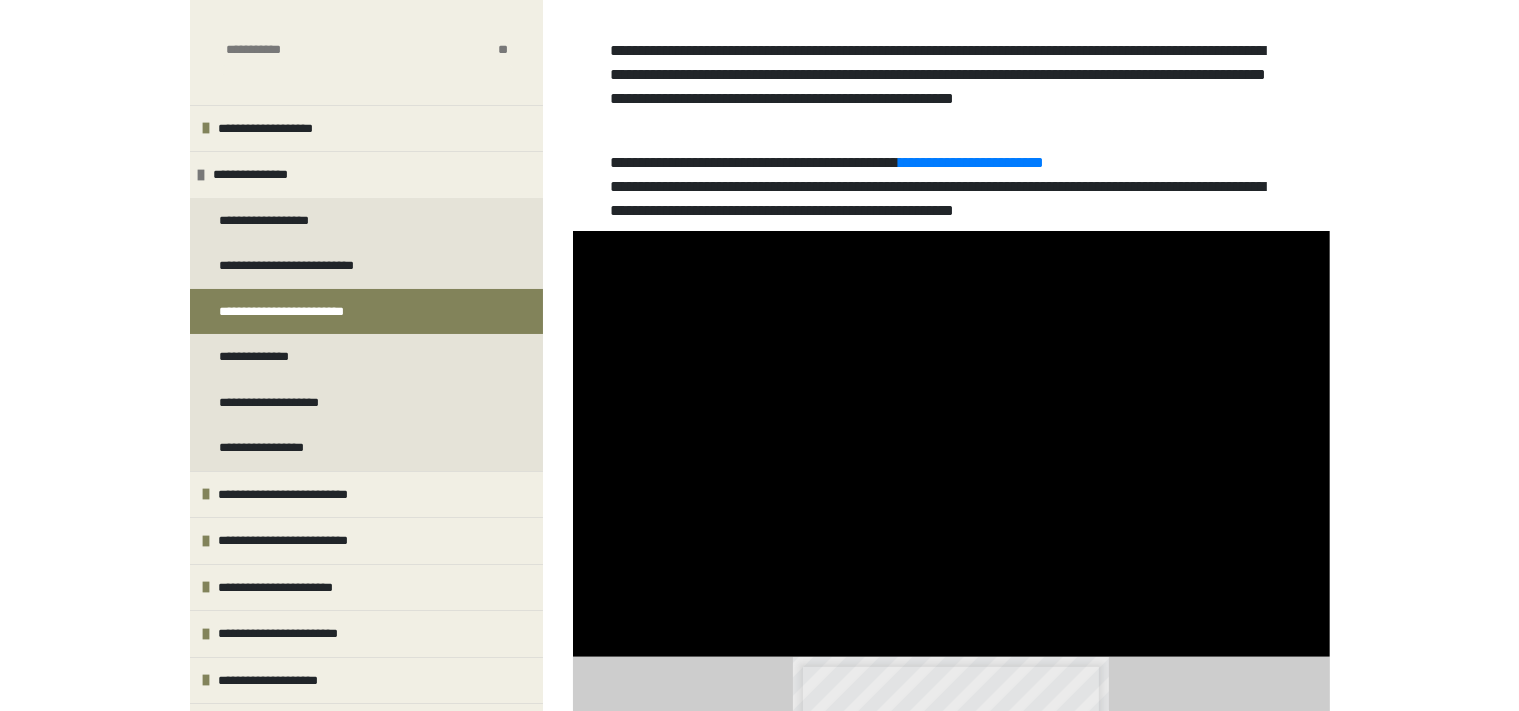 scroll, scrollTop: 408, scrollLeft: 0, axis: vertical 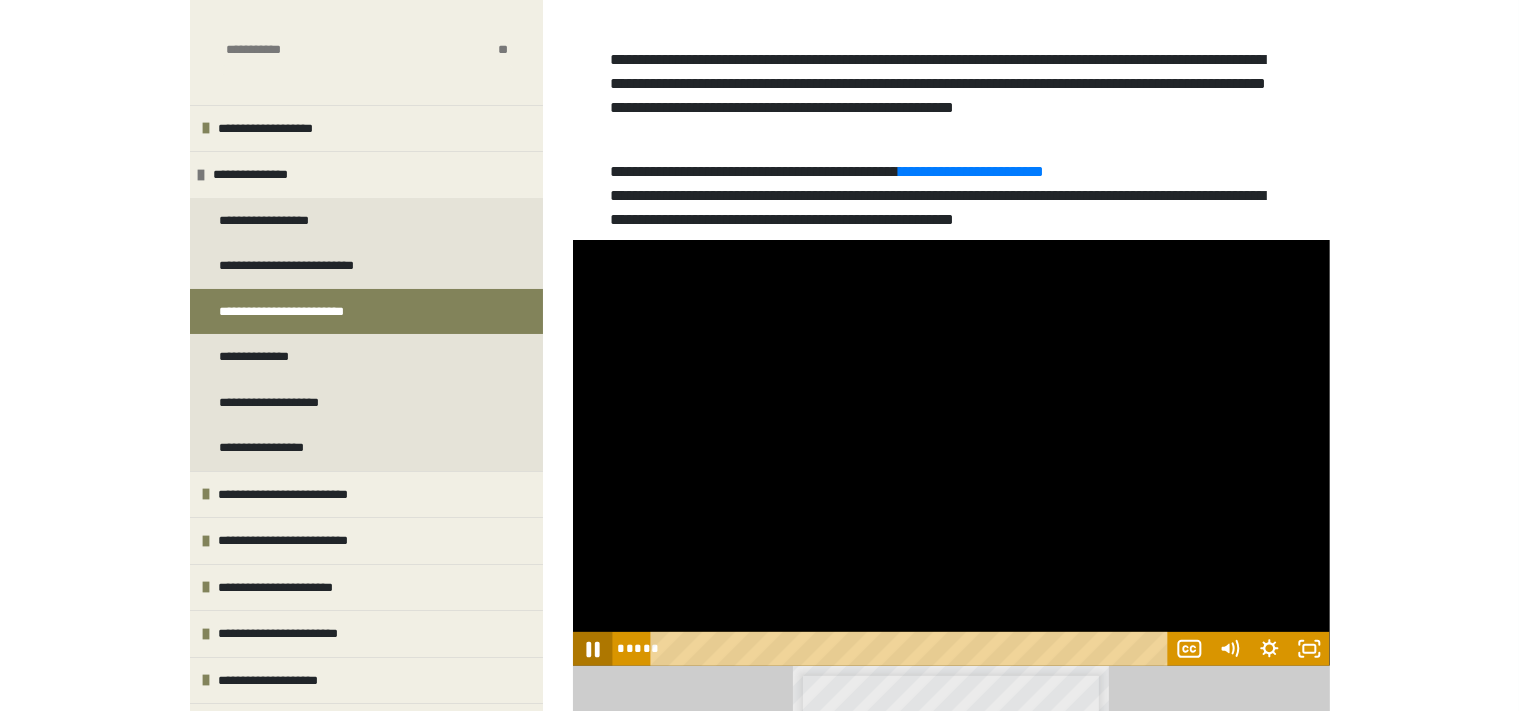 click 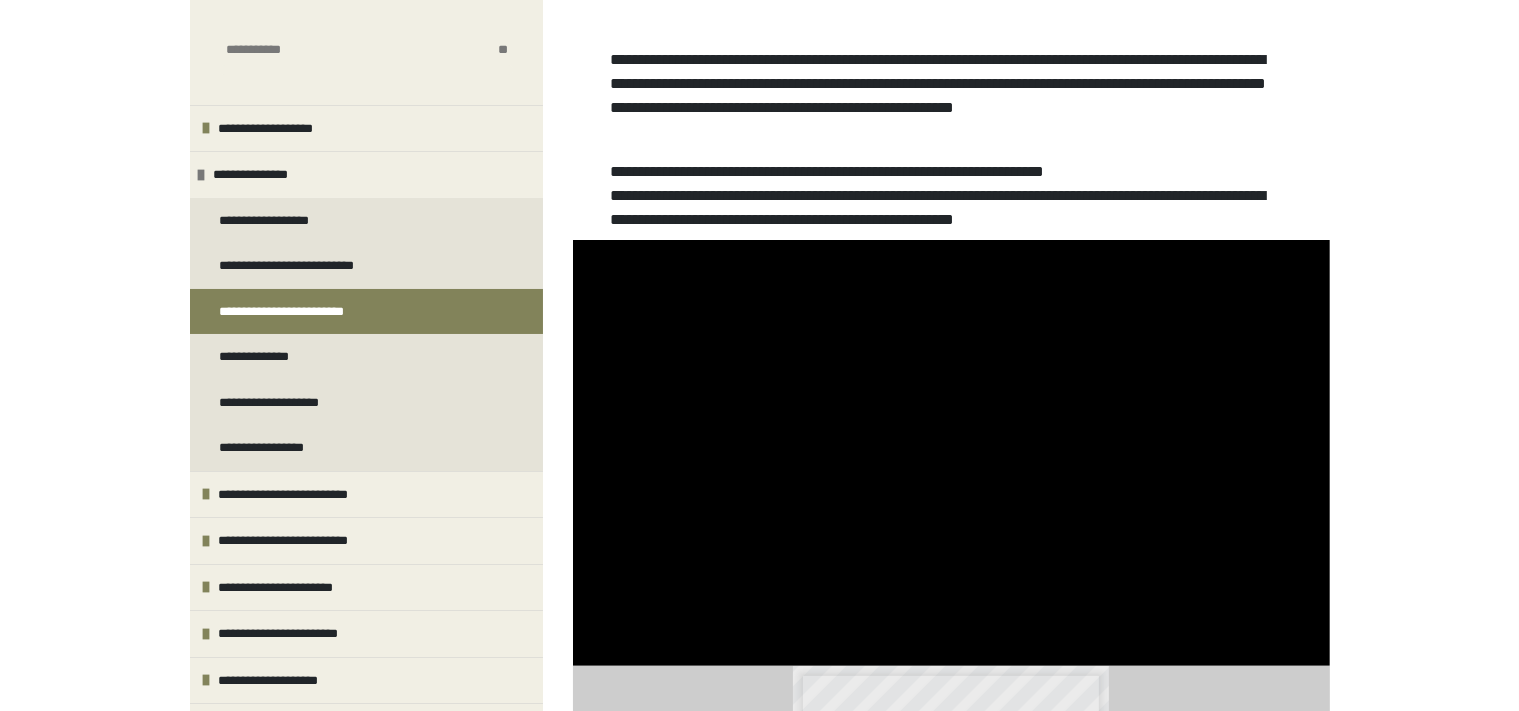 click on "**********" at bounding box center (971, 171) 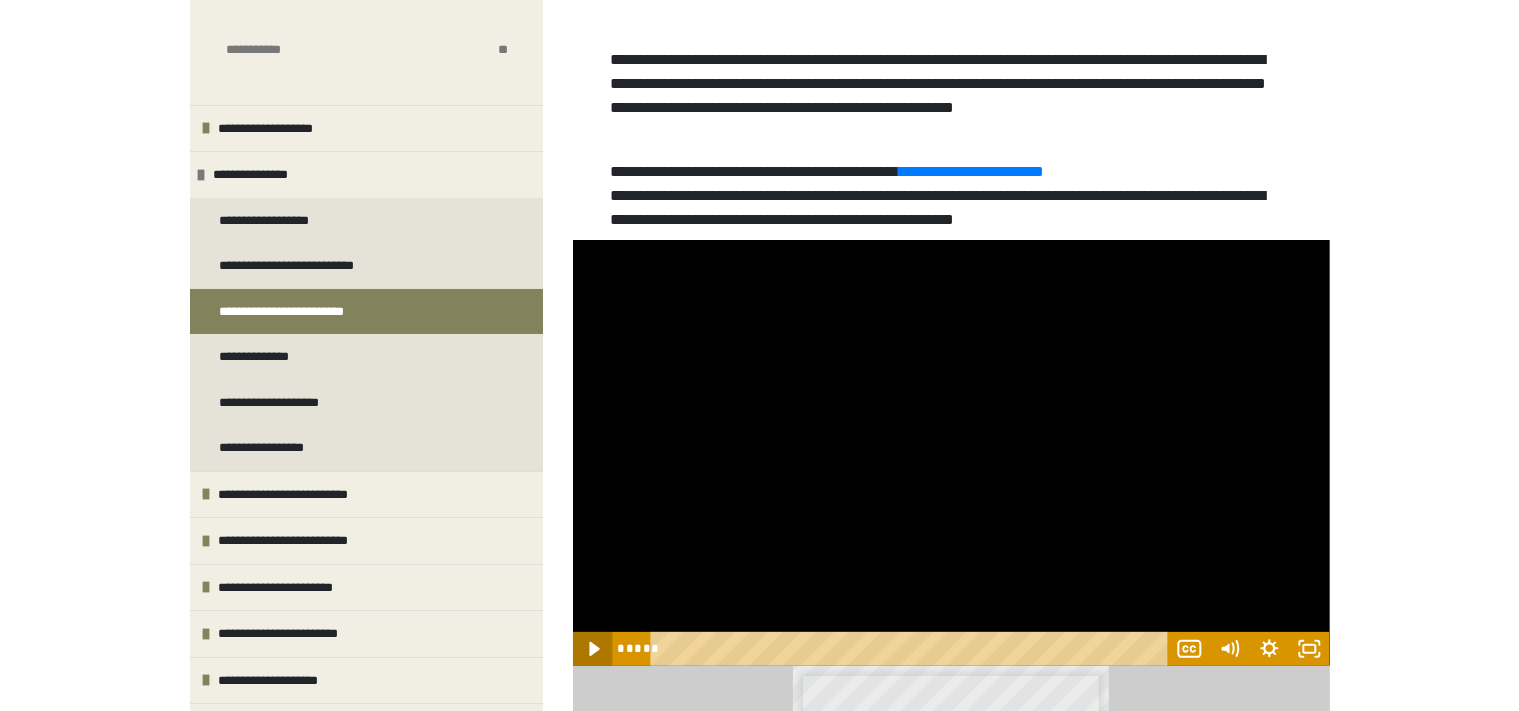 click 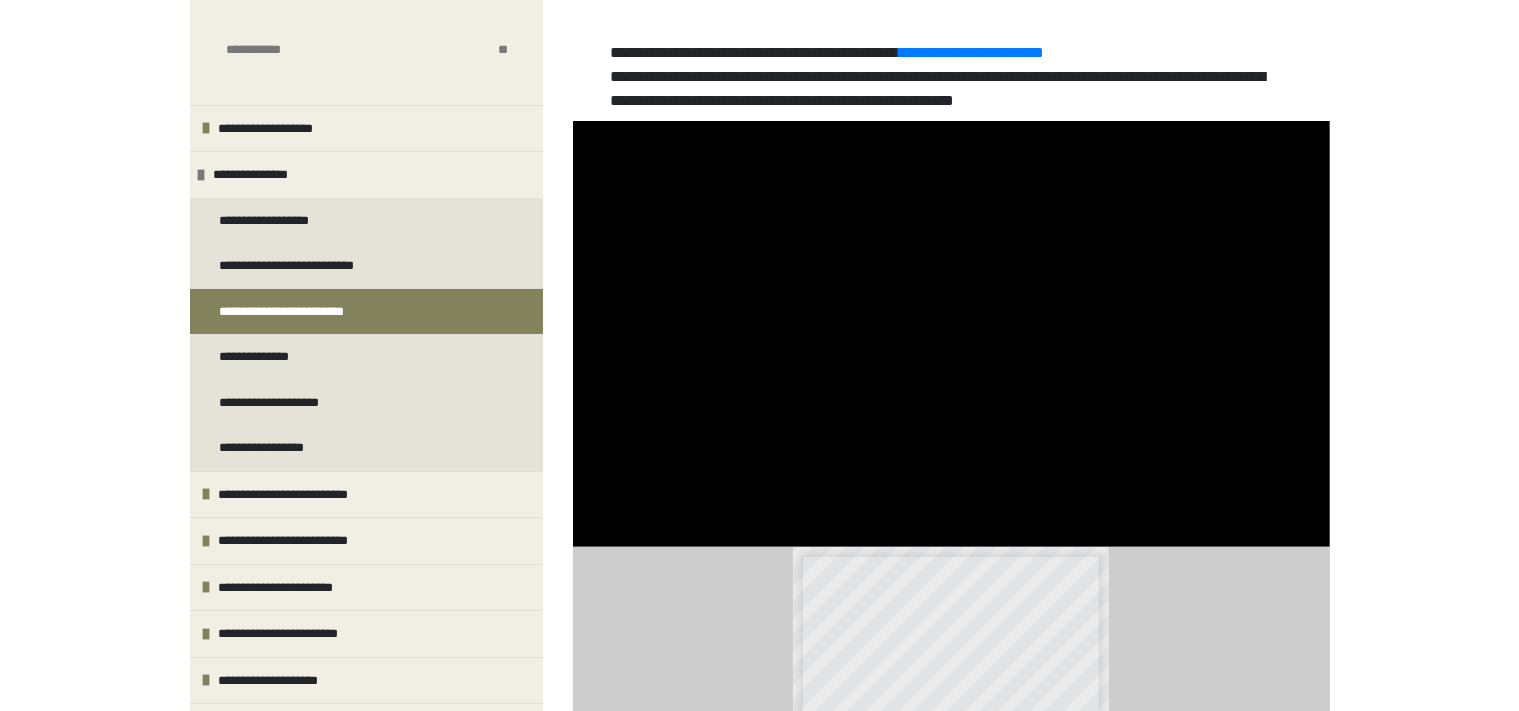 scroll, scrollTop: 514, scrollLeft: 0, axis: vertical 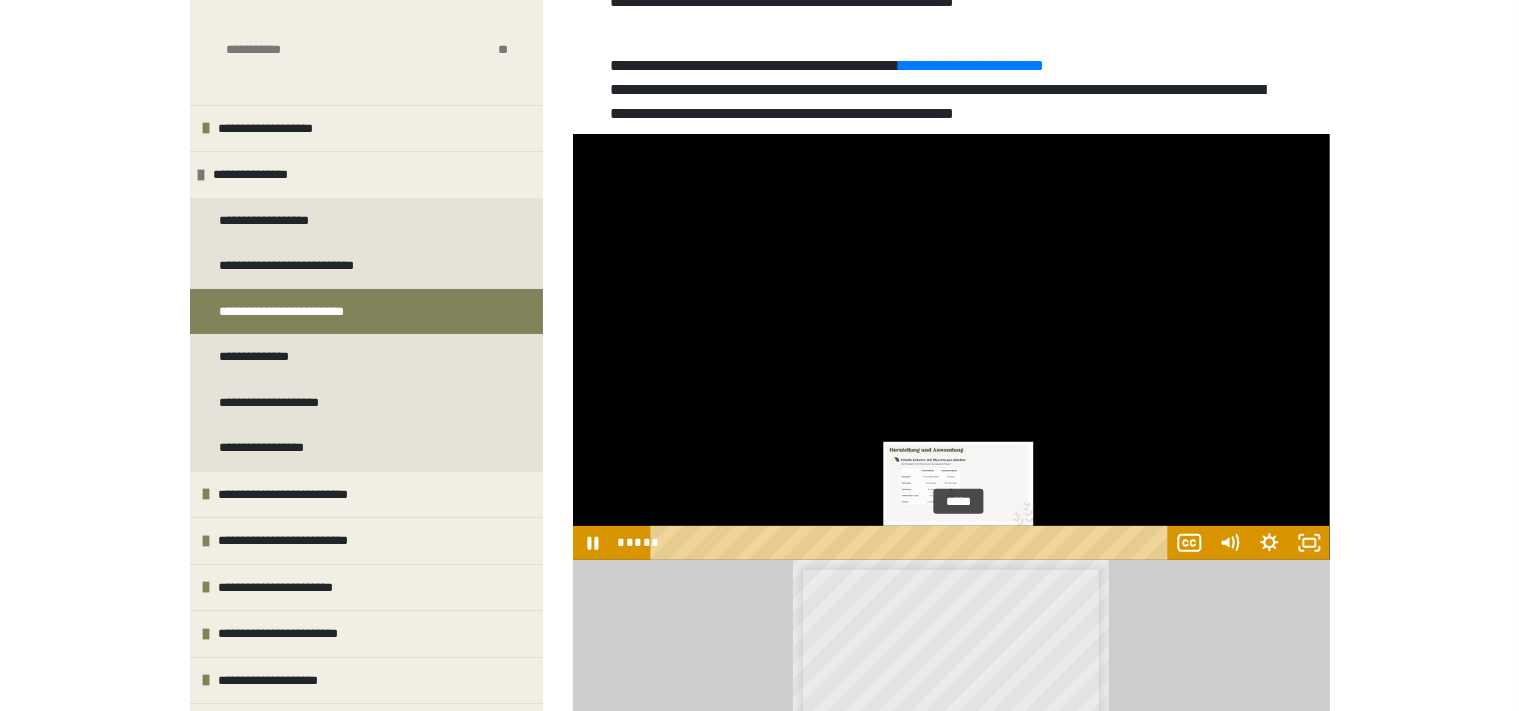 click on "*****" at bounding box center (912, 543) 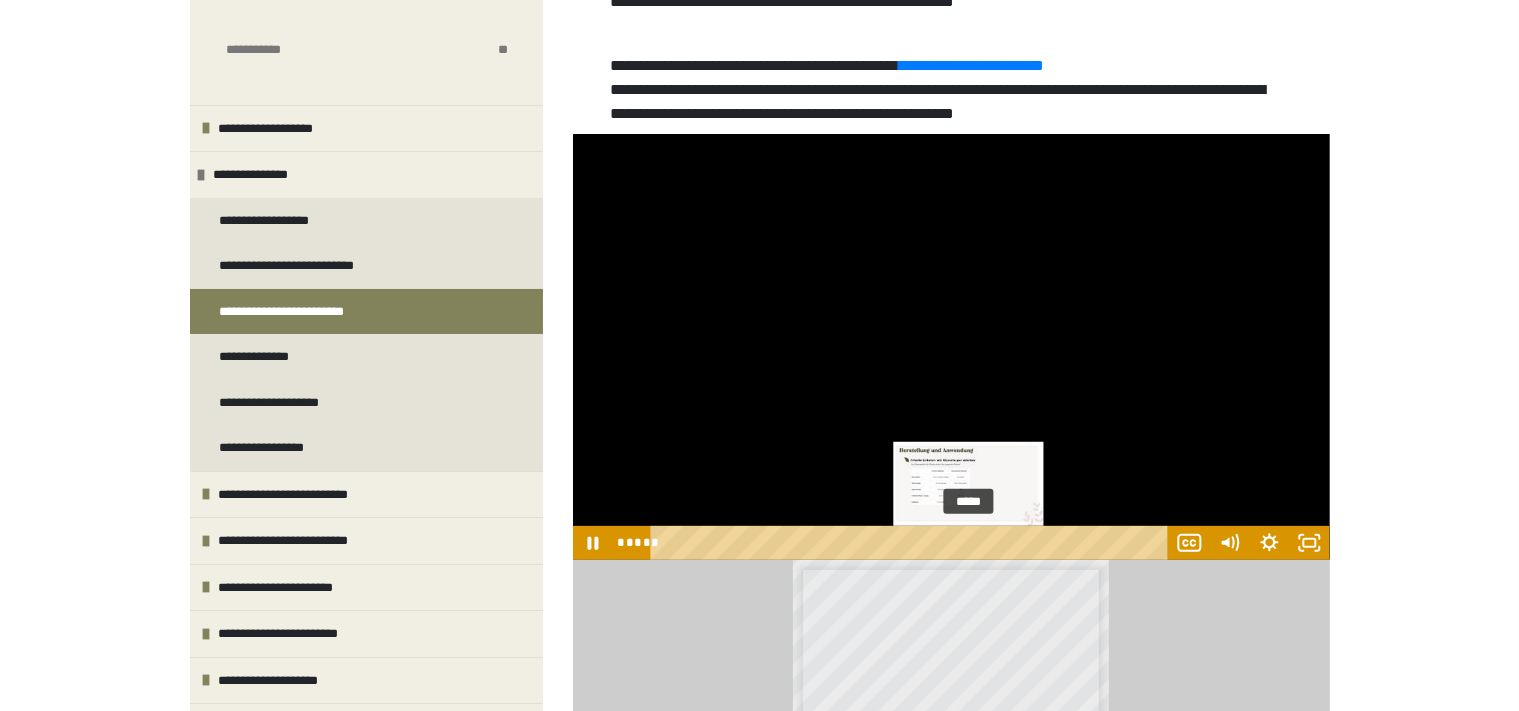 click on "*****" at bounding box center (912, 543) 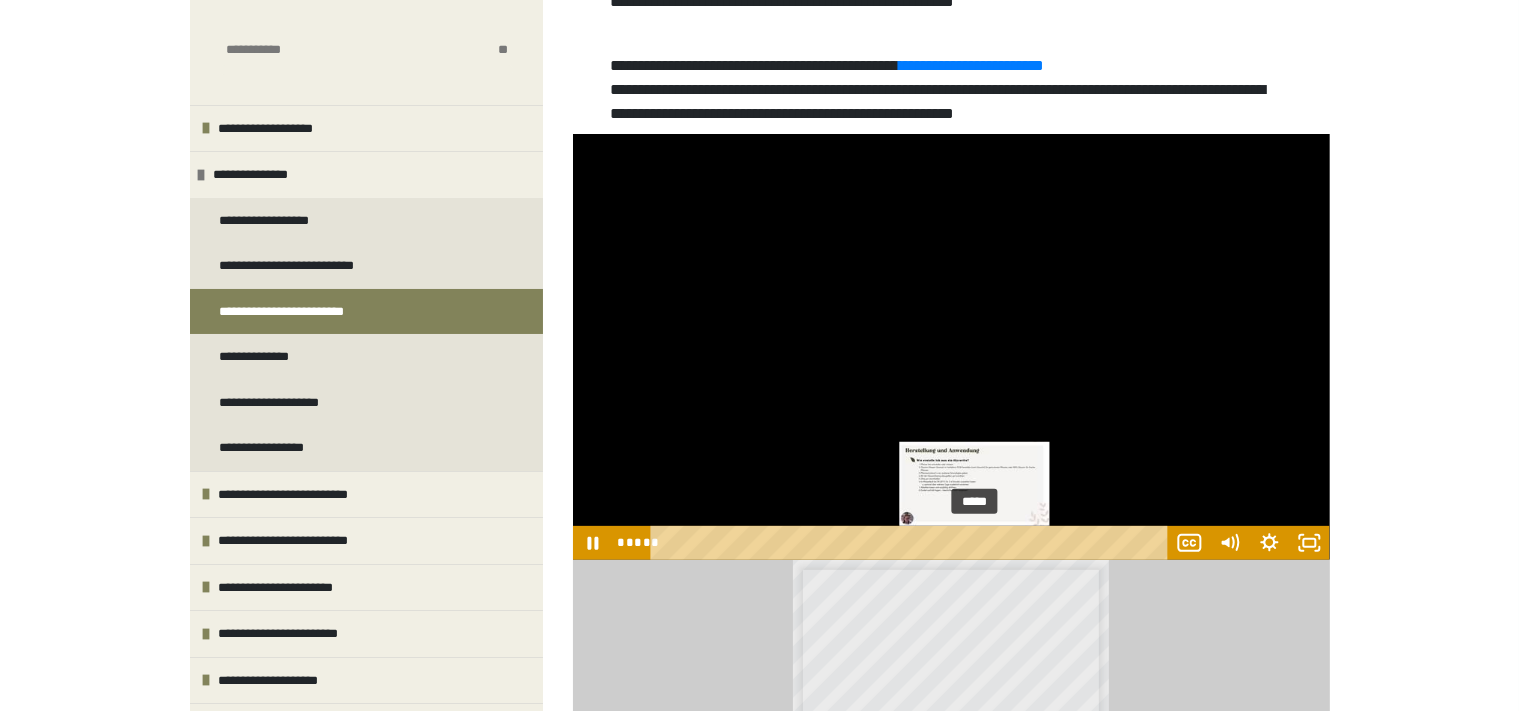 click on "*****" at bounding box center (912, 543) 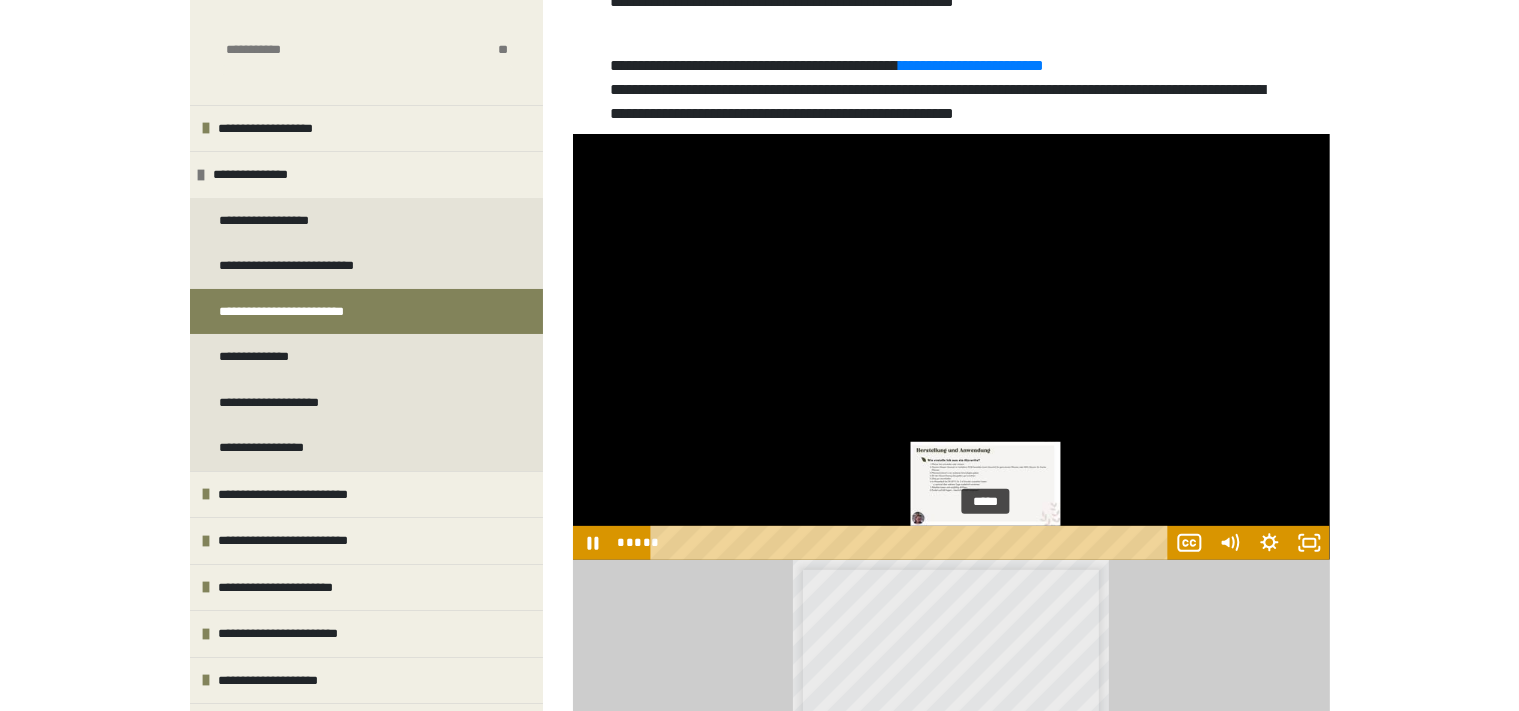 click on "*****" at bounding box center (912, 543) 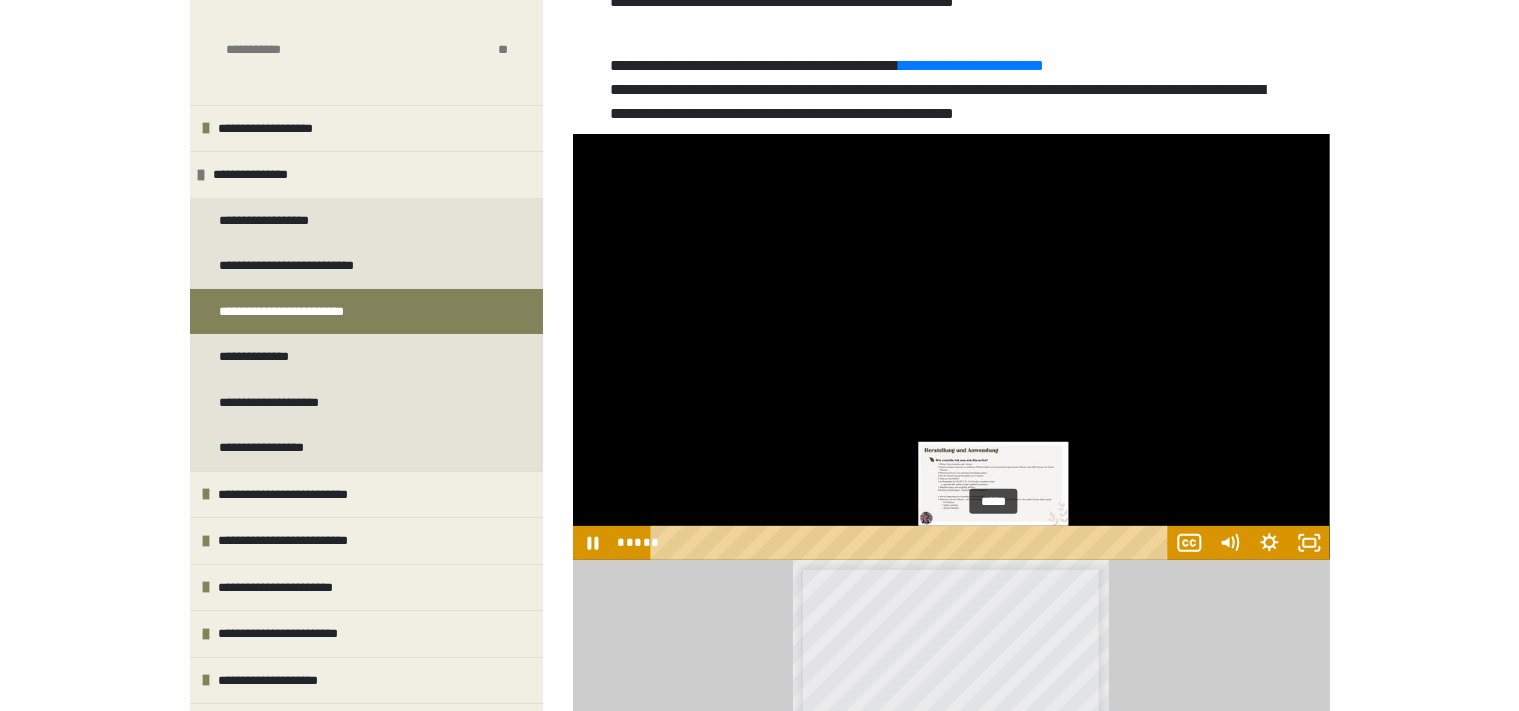 click on "*****" at bounding box center (912, 543) 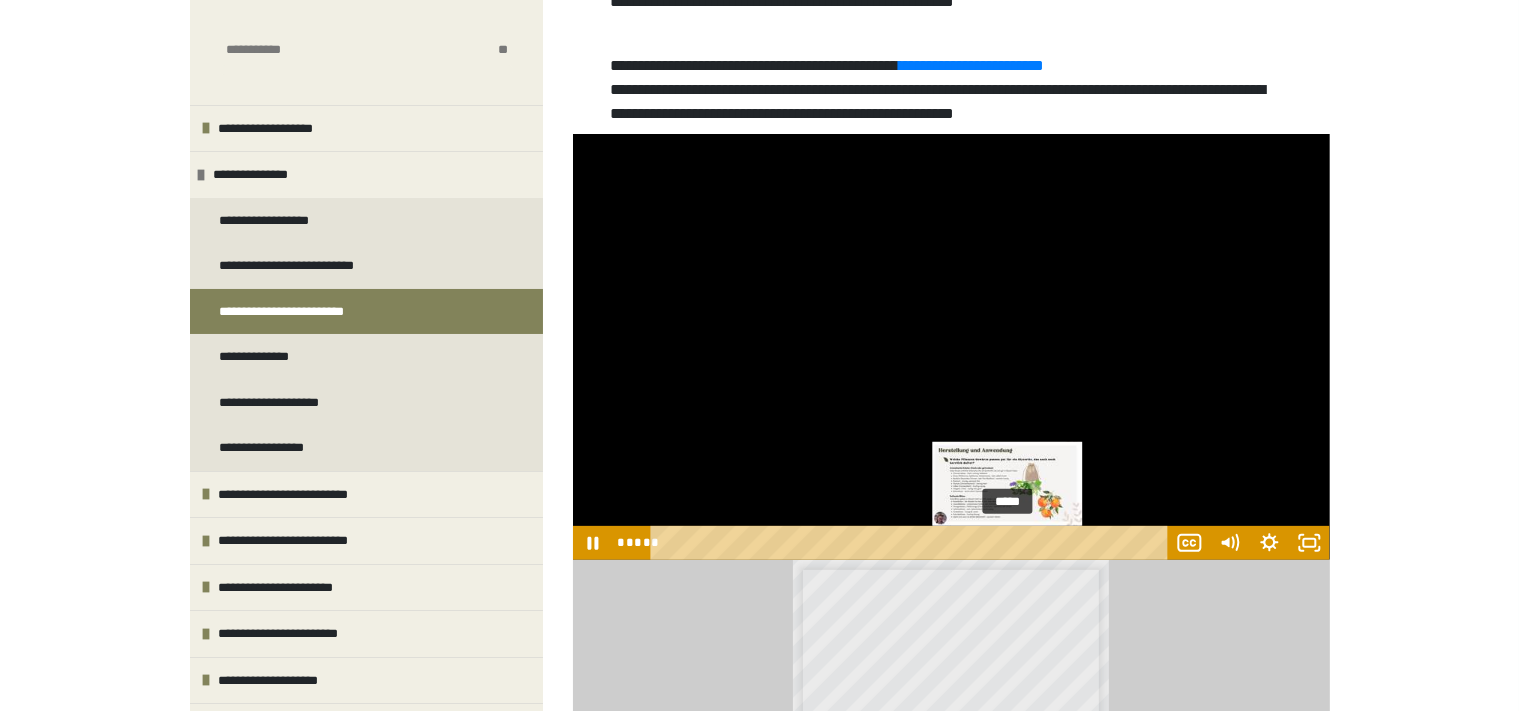 click on "*****" at bounding box center [912, 543] 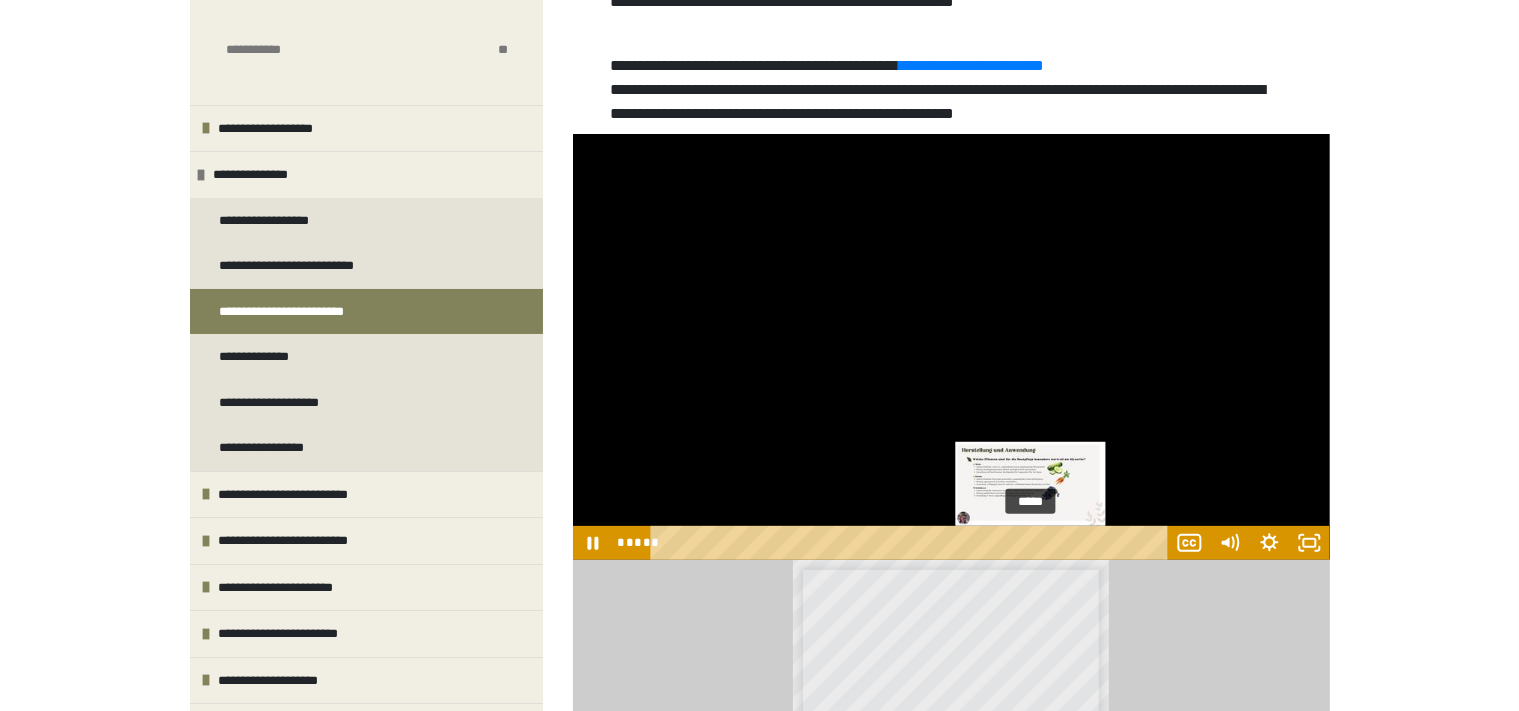 click on "*****" at bounding box center [912, 543] 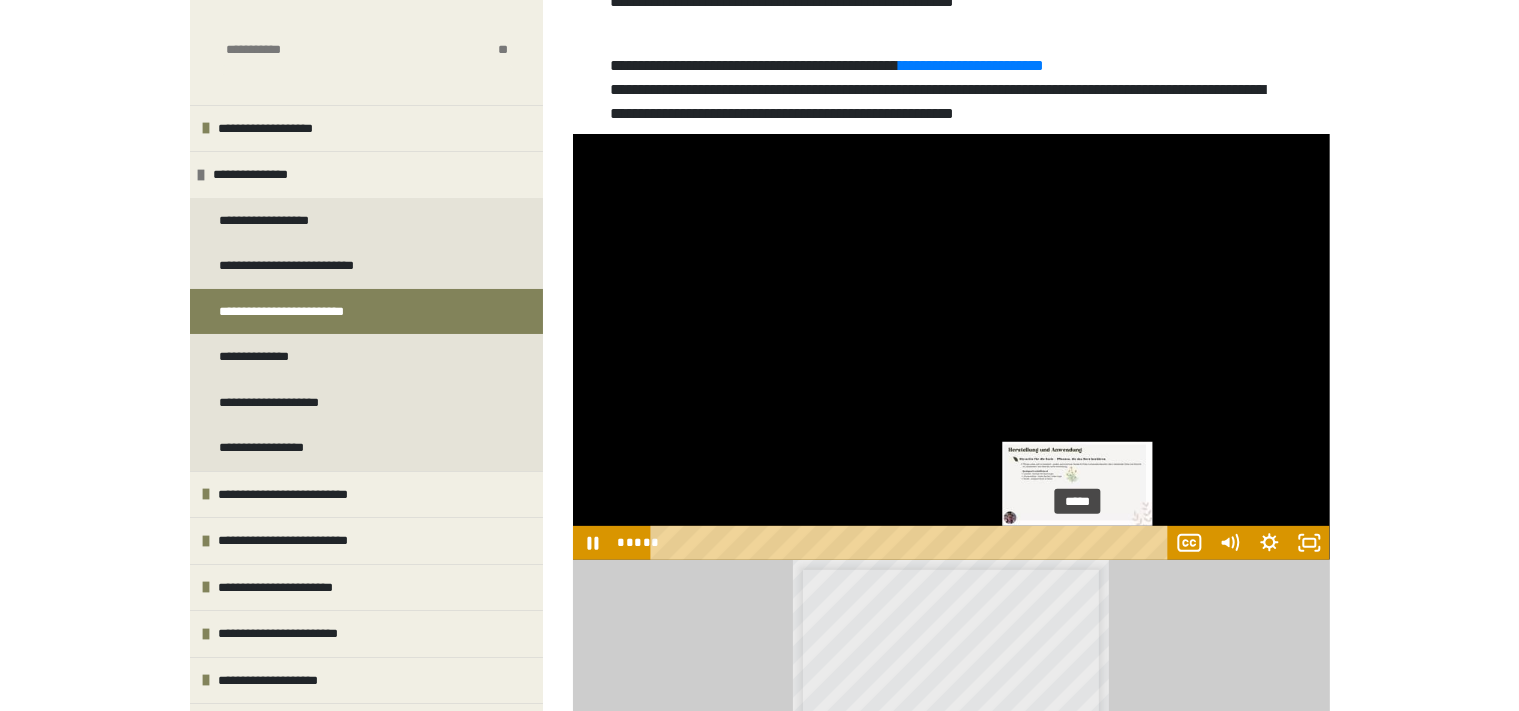 click on "*****" at bounding box center [912, 543] 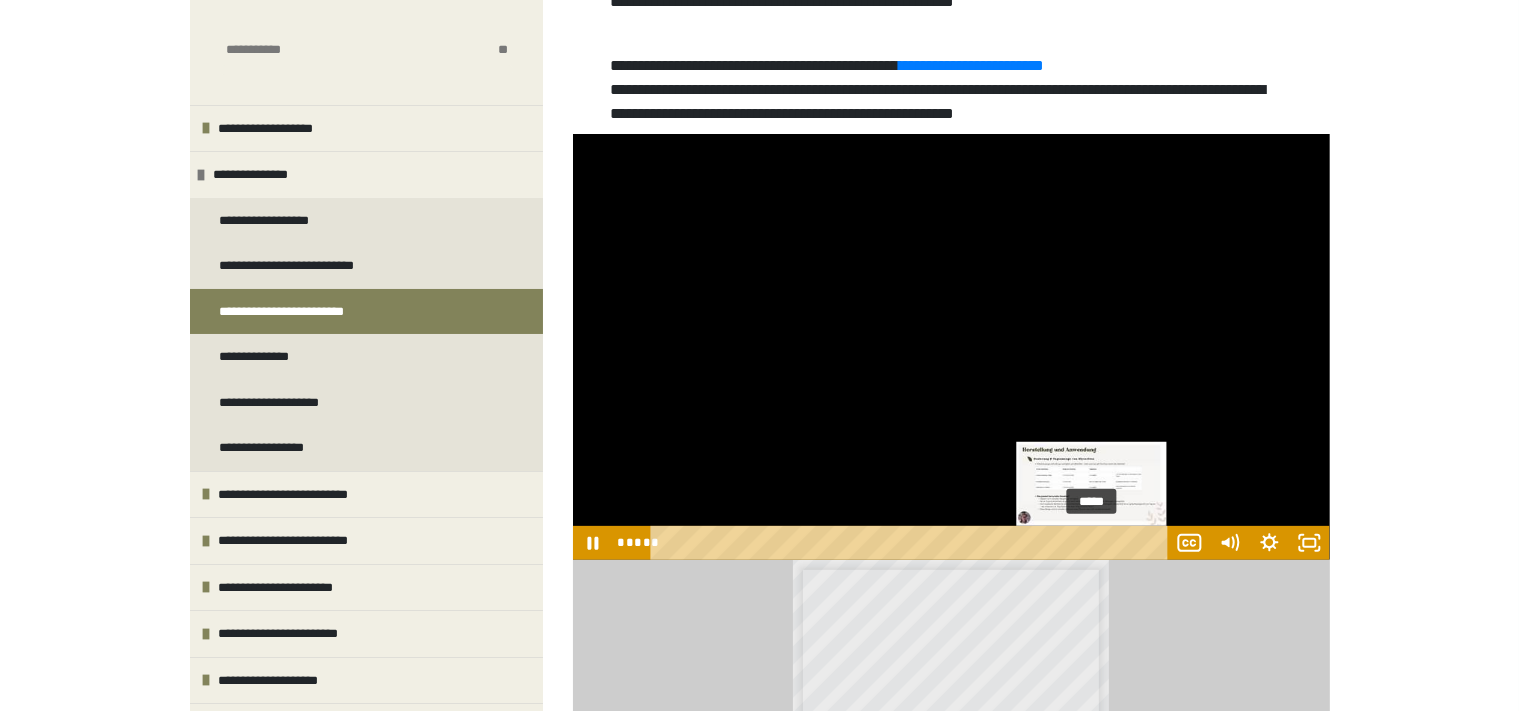 click on "*****" at bounding box center (912, 543) 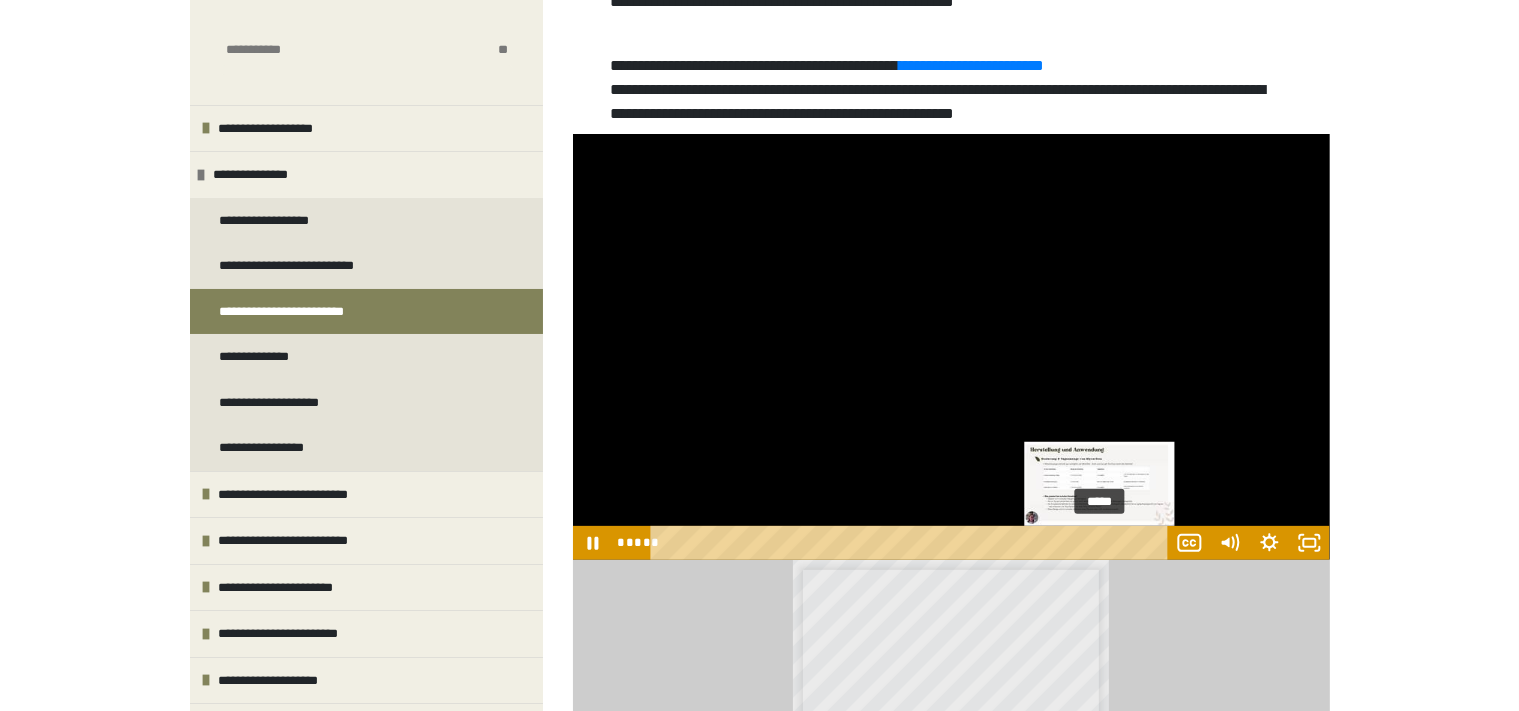 click at bounding box center (1099, 542) 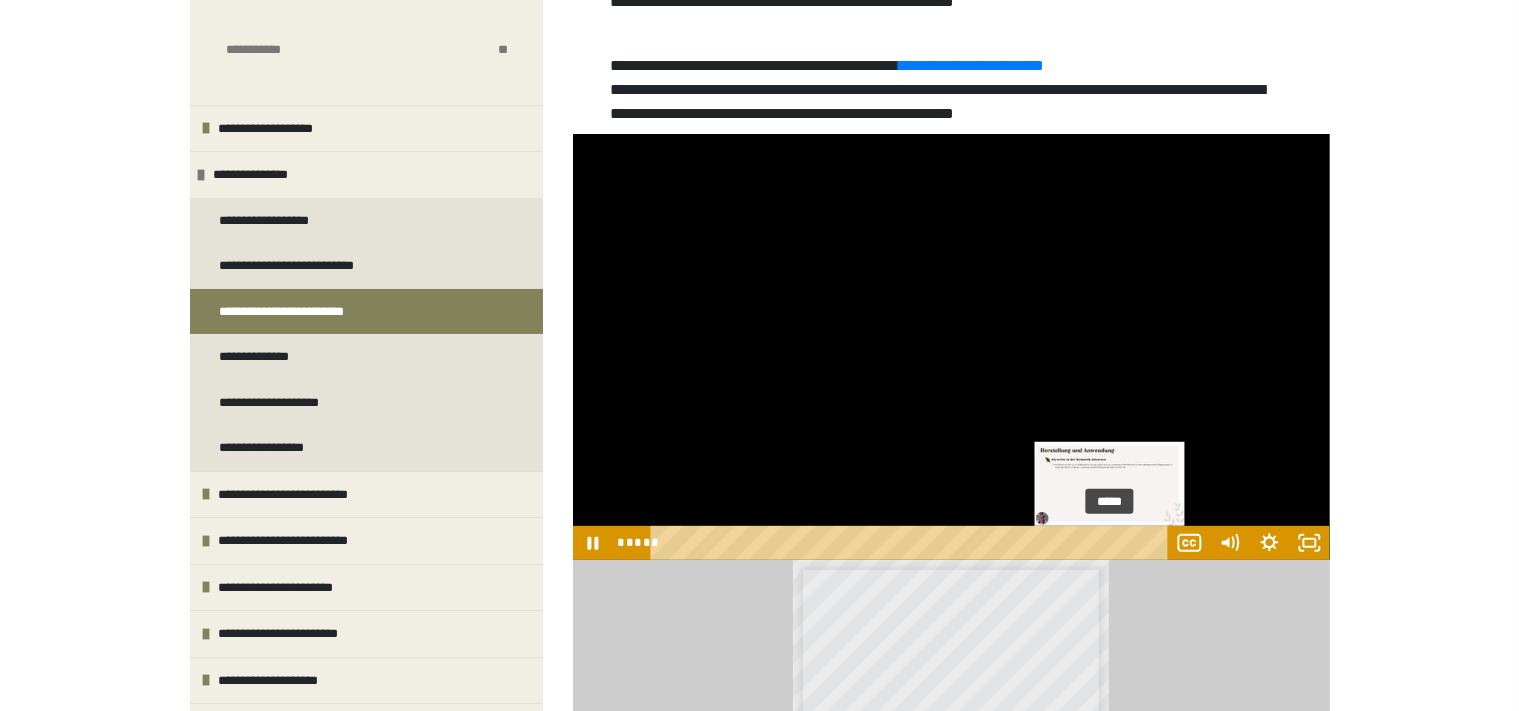 click on "*****" at bounding box center [912, 543] 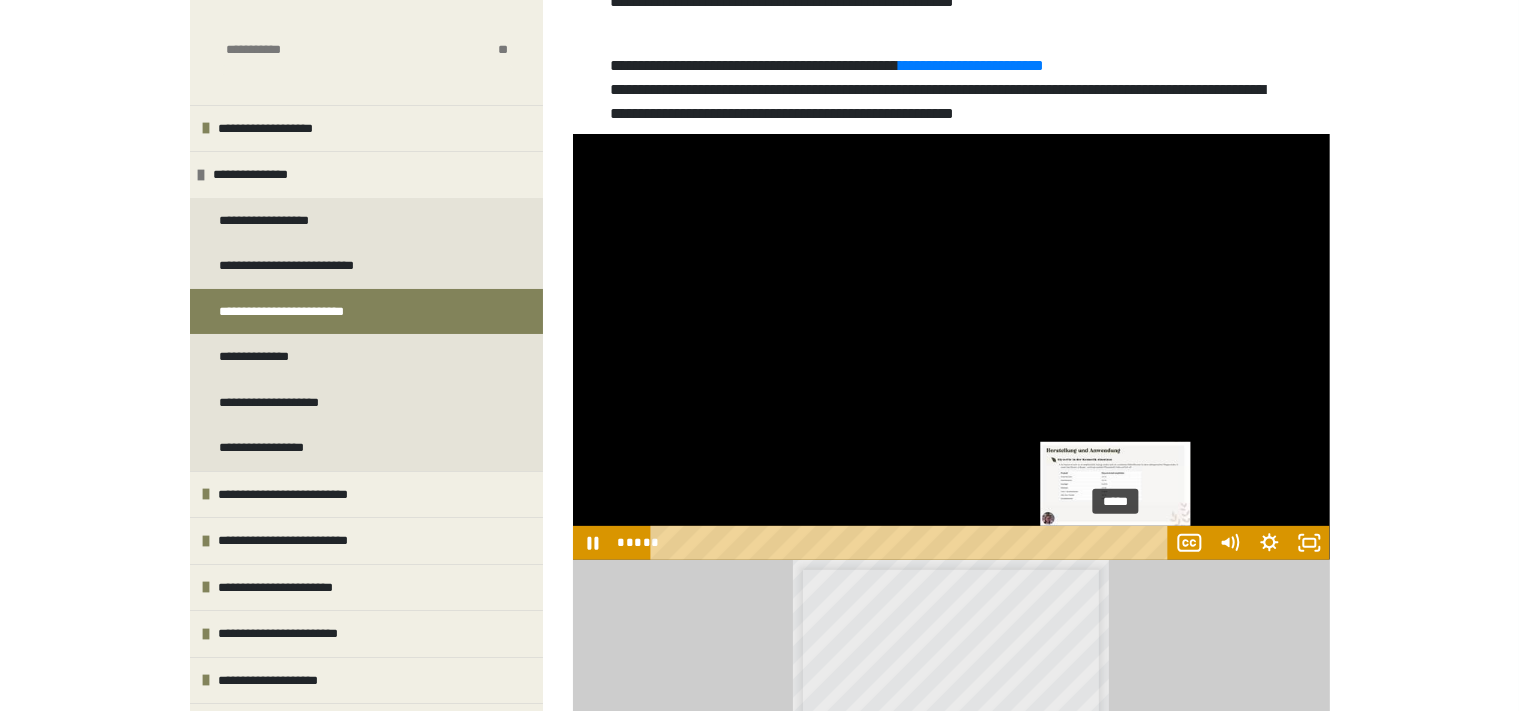 click on "*****" at bounding box center [912, 543] 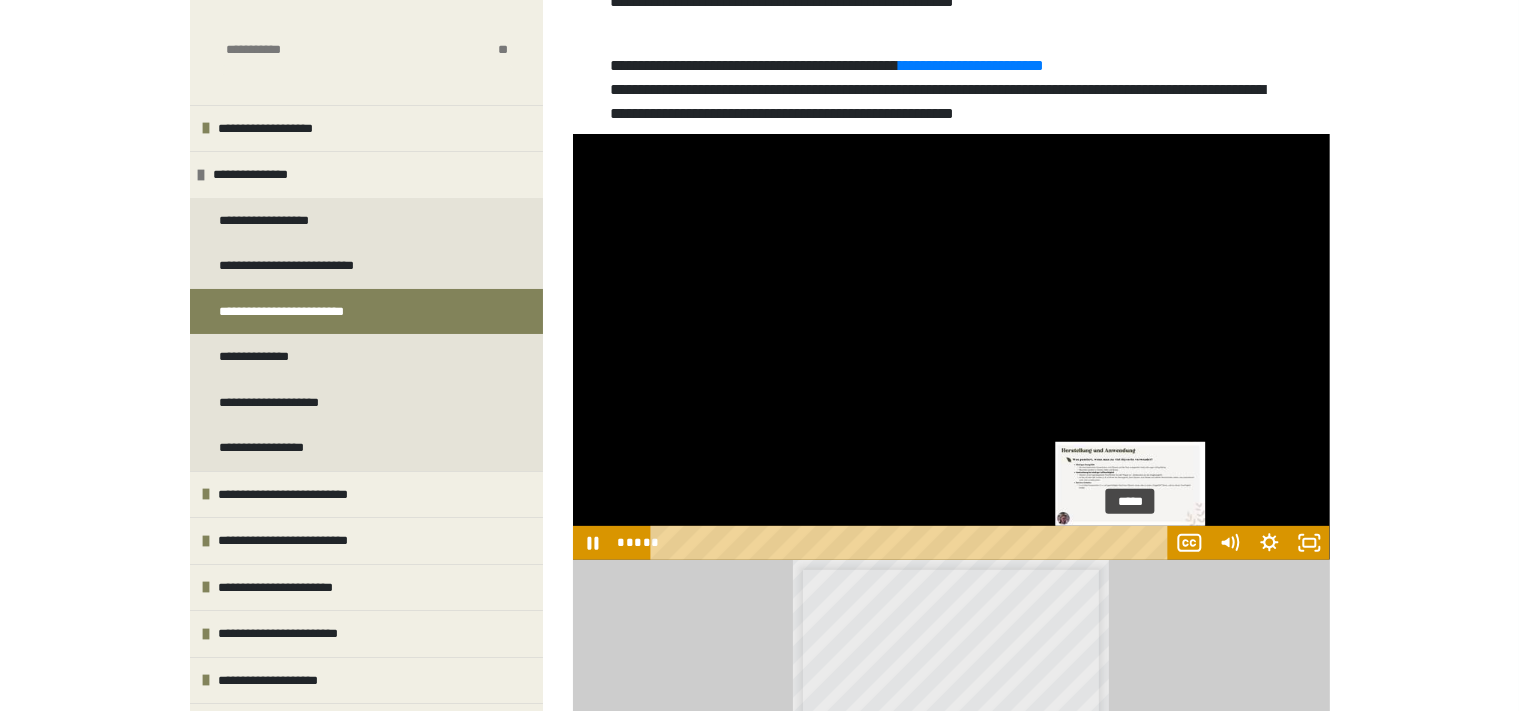click on "*****" at bounding box center [912, 543] 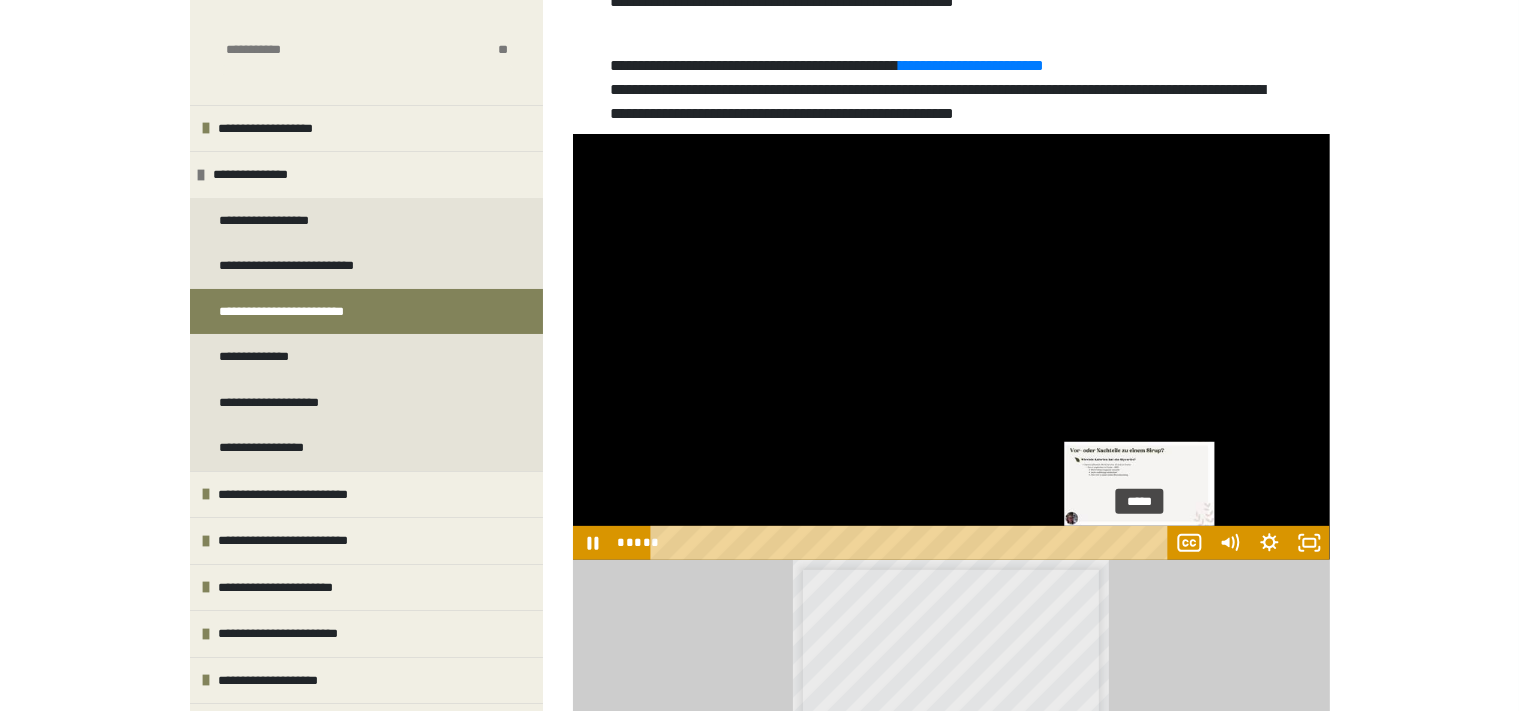 click on "*****" at bounding box center (912, 543) 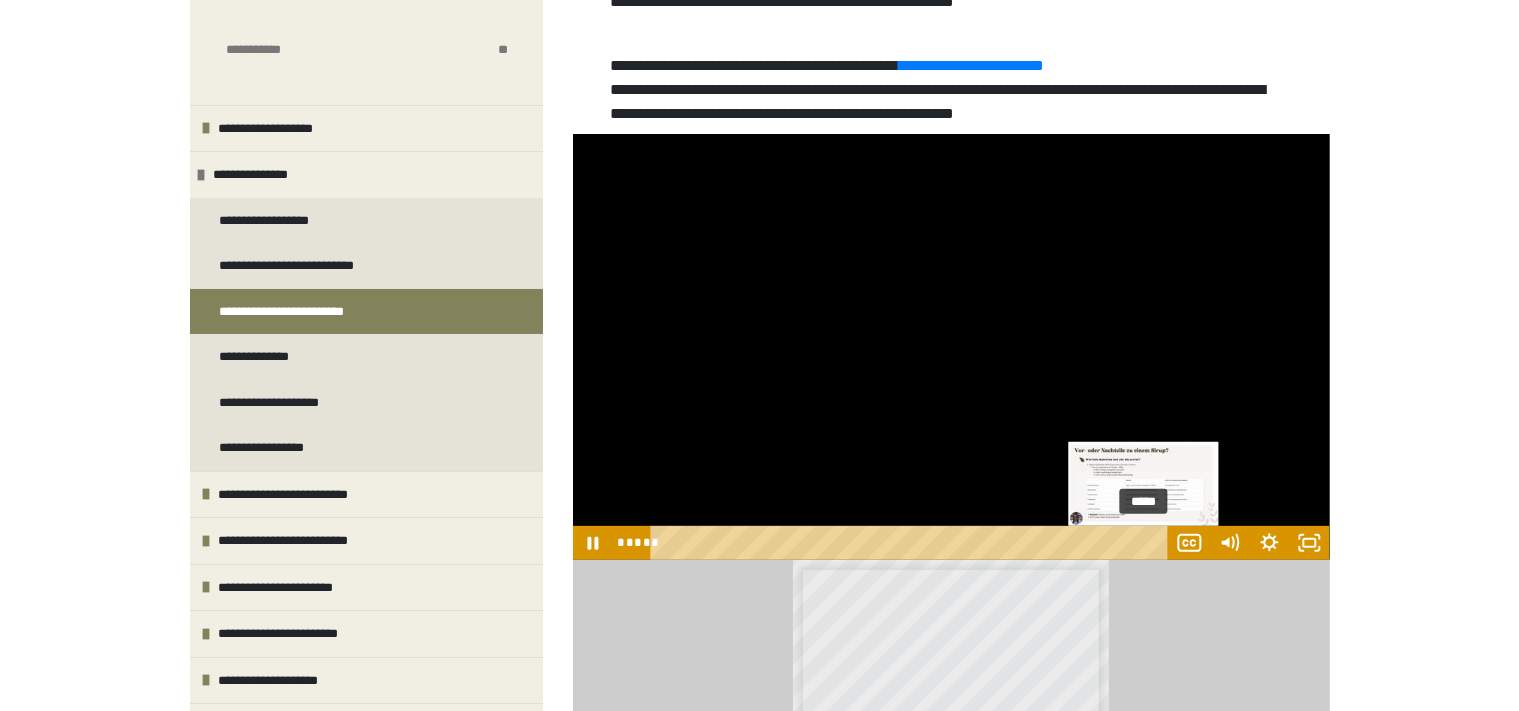 click on "*****" at bounding box center (912, 543) 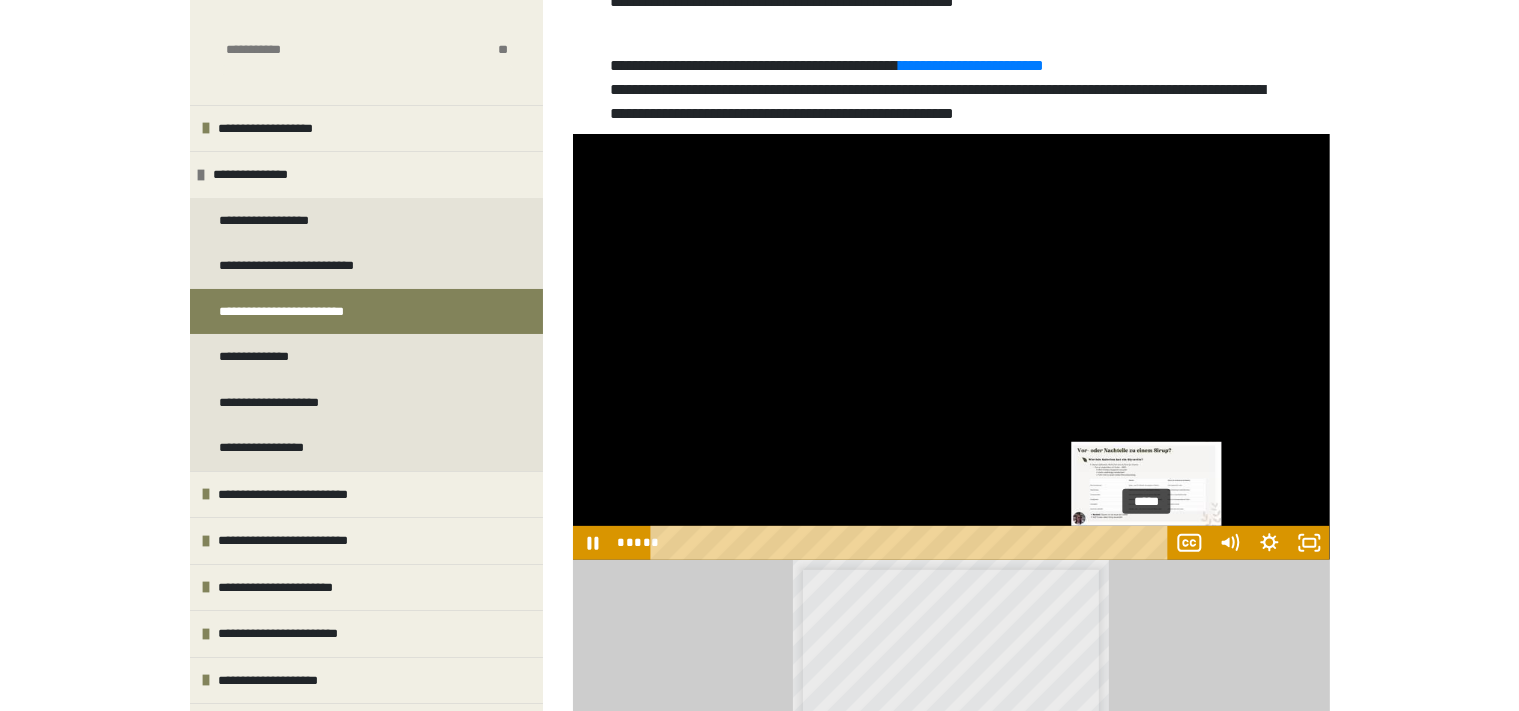 click at bounding box center [1143, 542] 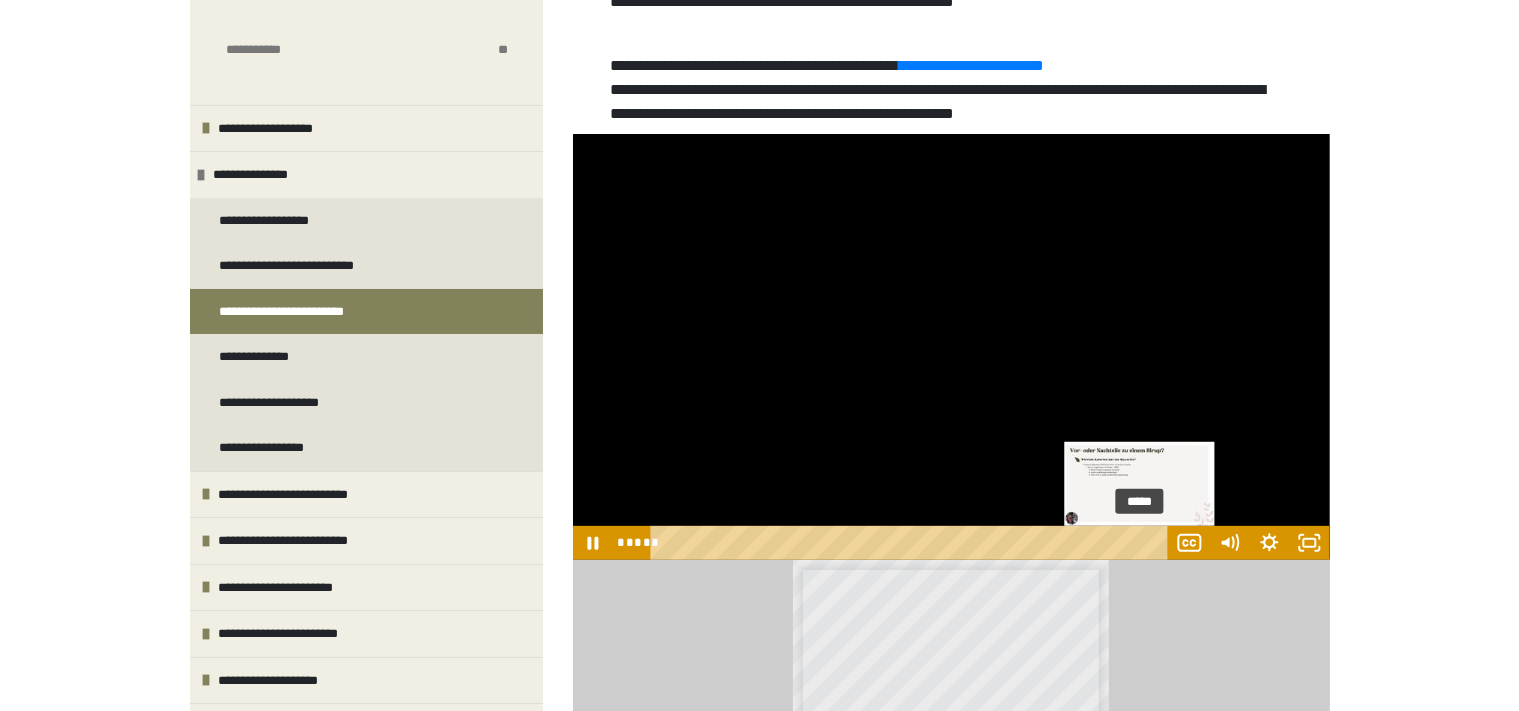 click at bounding box center (1147, 542) 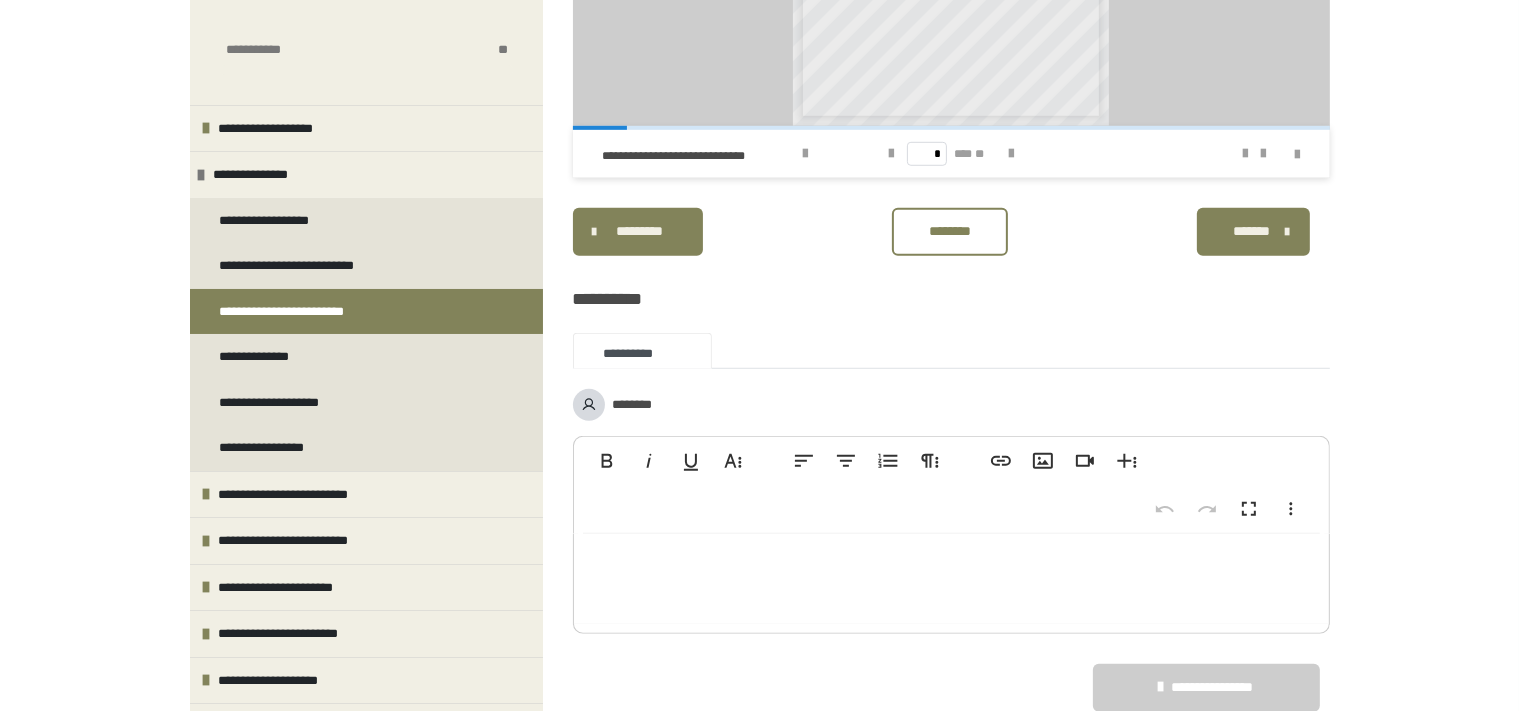scroll, scrollTop: 1456, scrollLeft: 0, axis: vertical 